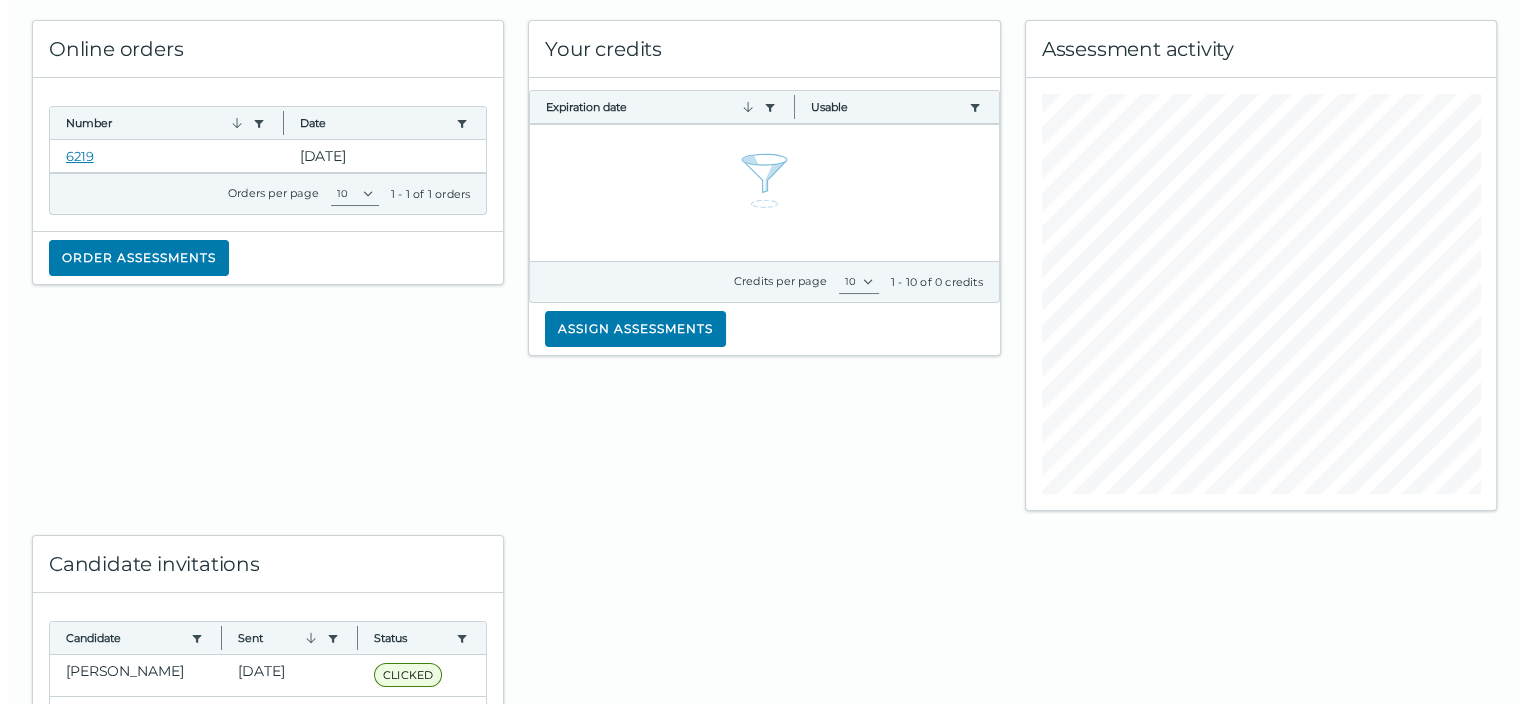 scroll, scrollTop: 67, scrollLeft: 0, axis: vertical 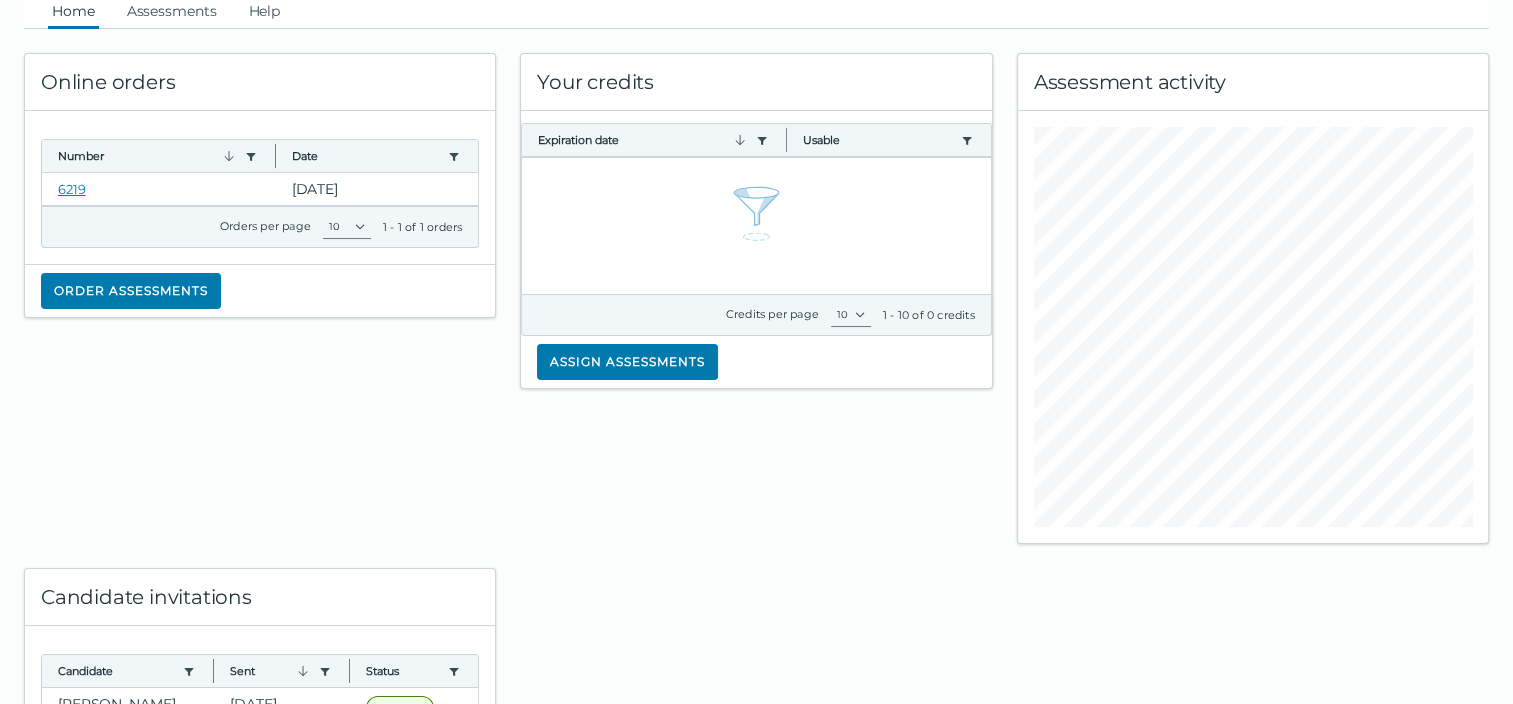 click on "Your credits Expiration date  Use left or right key to resize the column  Usable  Use left or right key to resize the column  Credits per page 10  1 - 10 of 0 credits  Assign assessments" 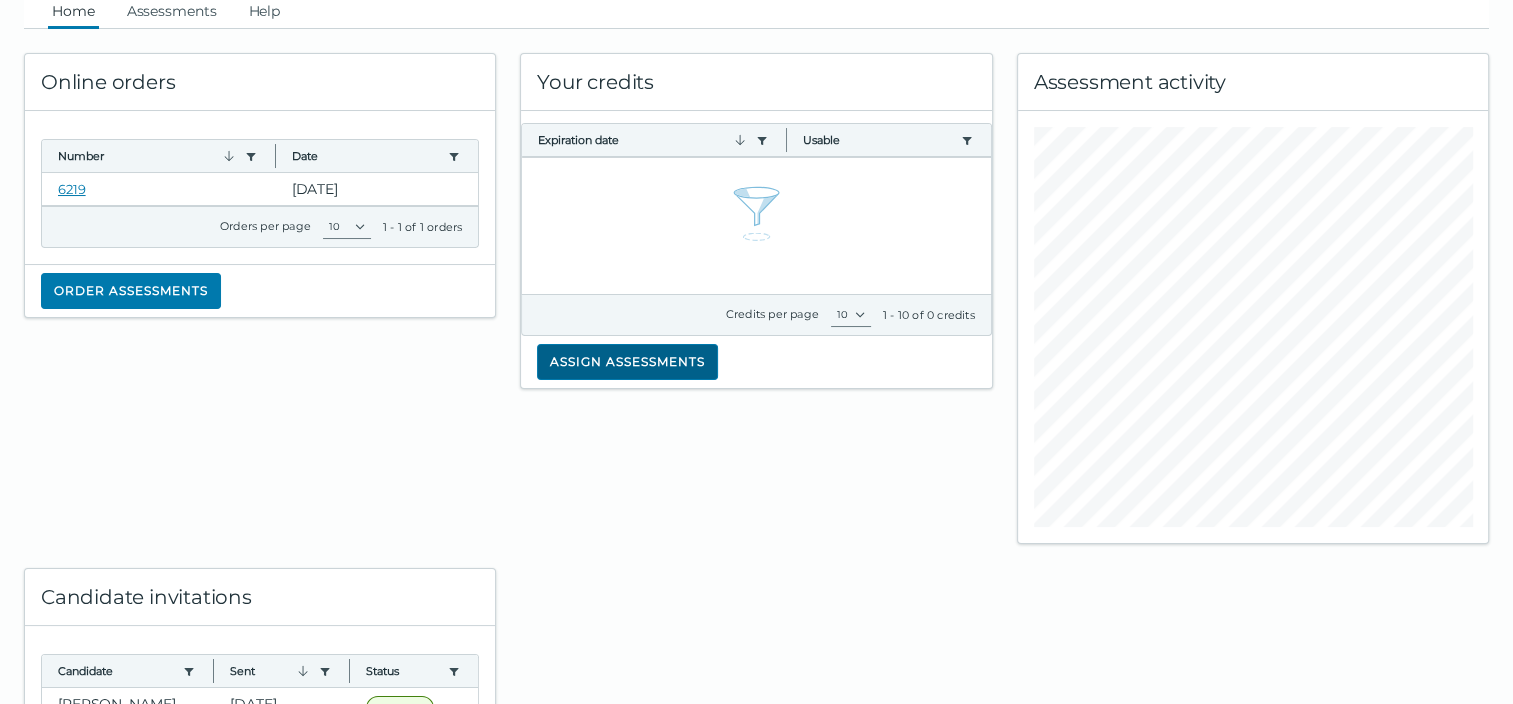 click on "Assign assessments" 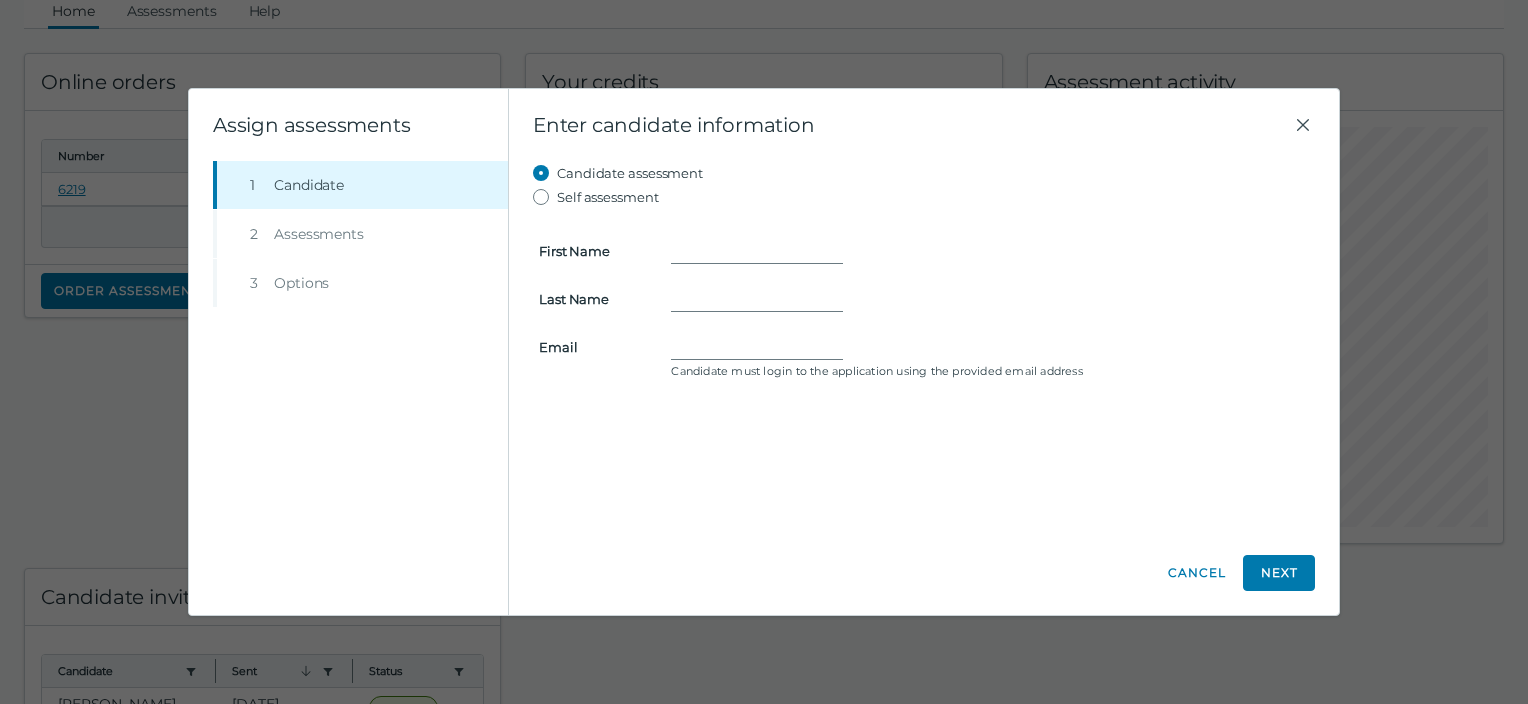 click on "Step  2  Assessments" at bounding box center [360, 234] 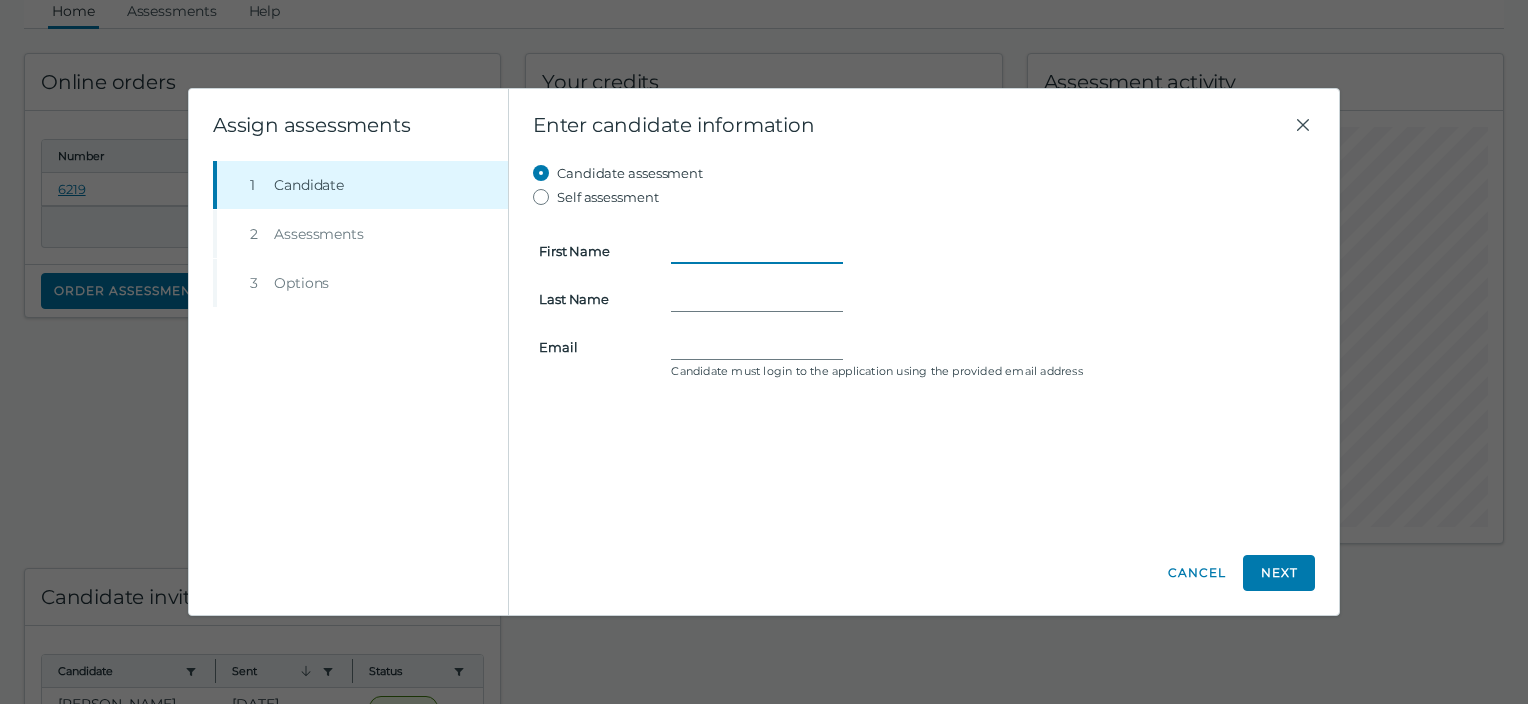 click on "First Name" at bounding box center [757, 251] 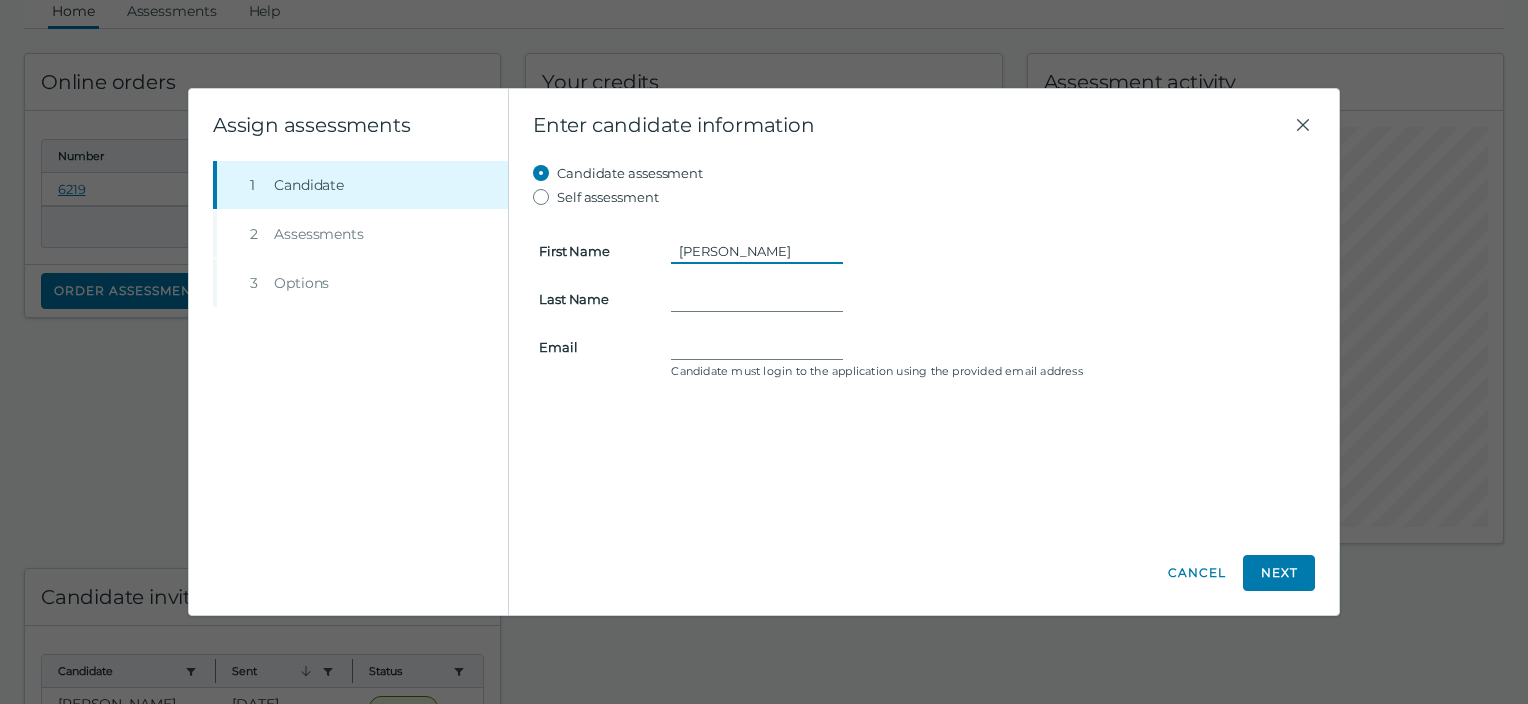 type on "[PERSON_NAME]" 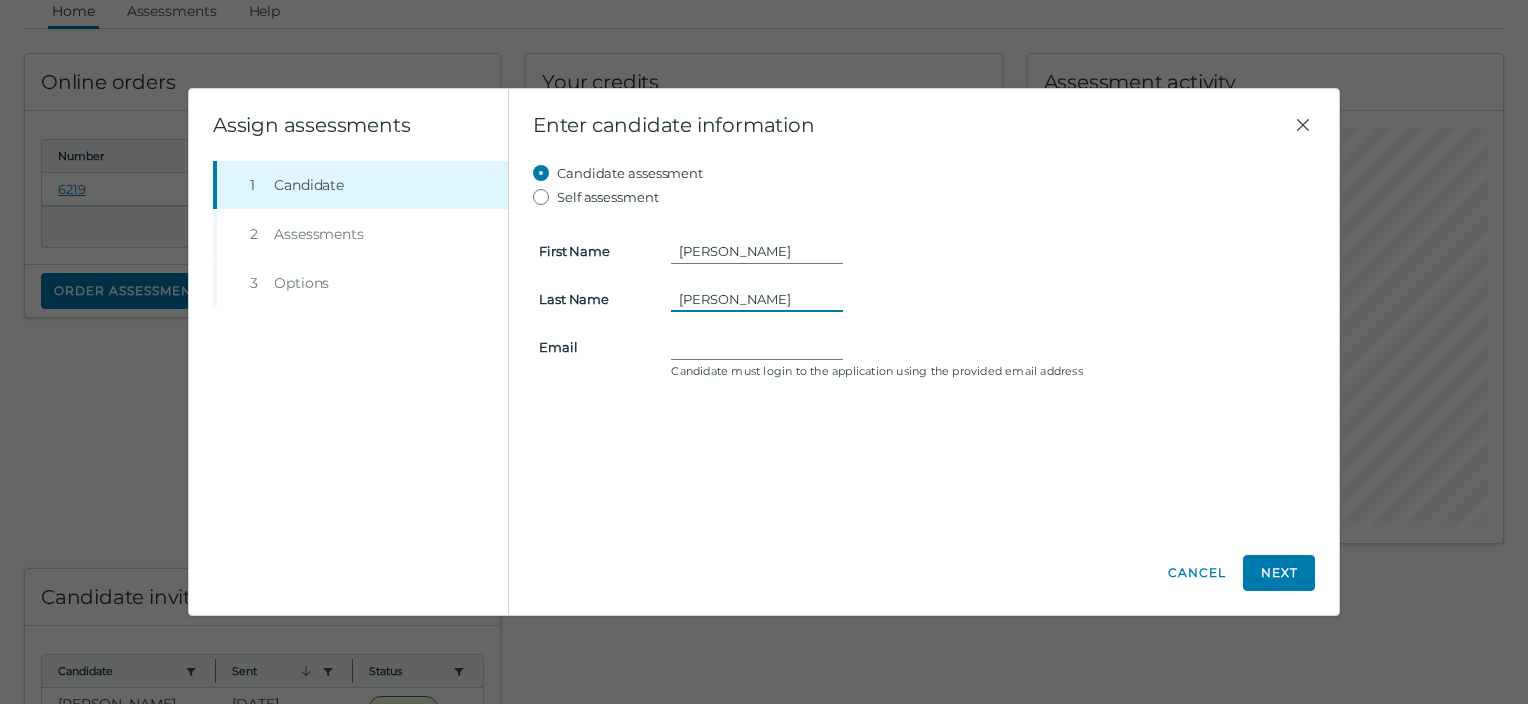 type on "[PERSON_NAME]" 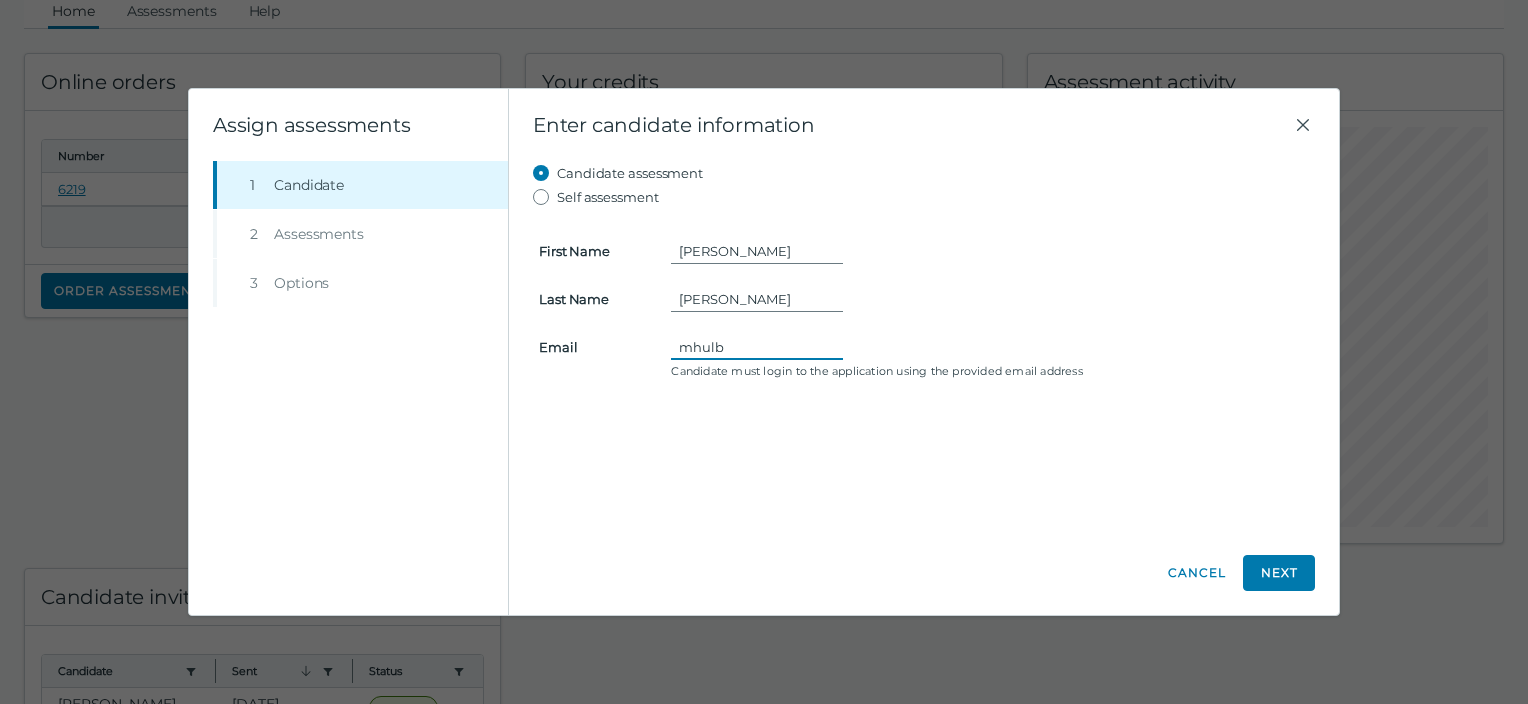 type on "[EMAIL_ADDRESS][DOMAIN_NAME]" 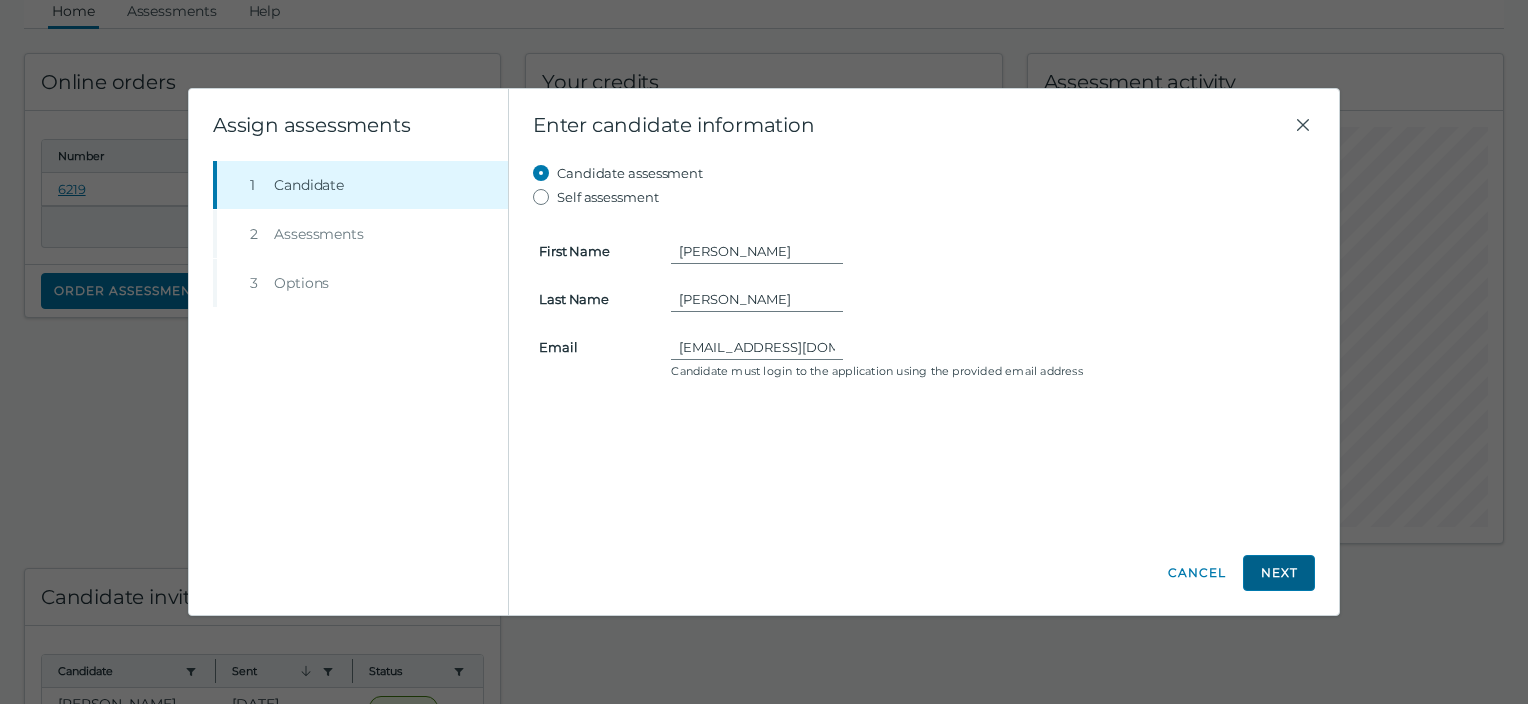 click on "Next" 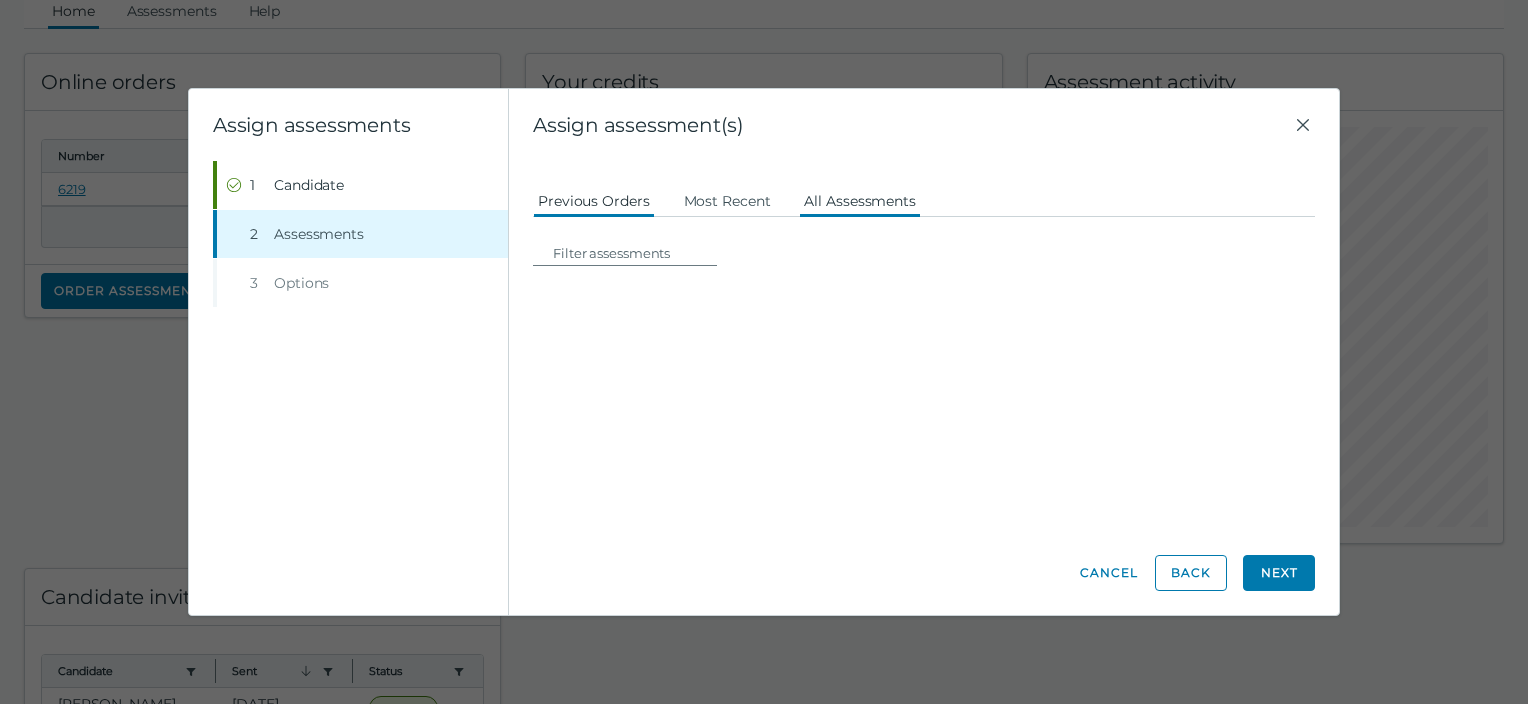 click on "All Assessments" at bounding box center (860, 200) 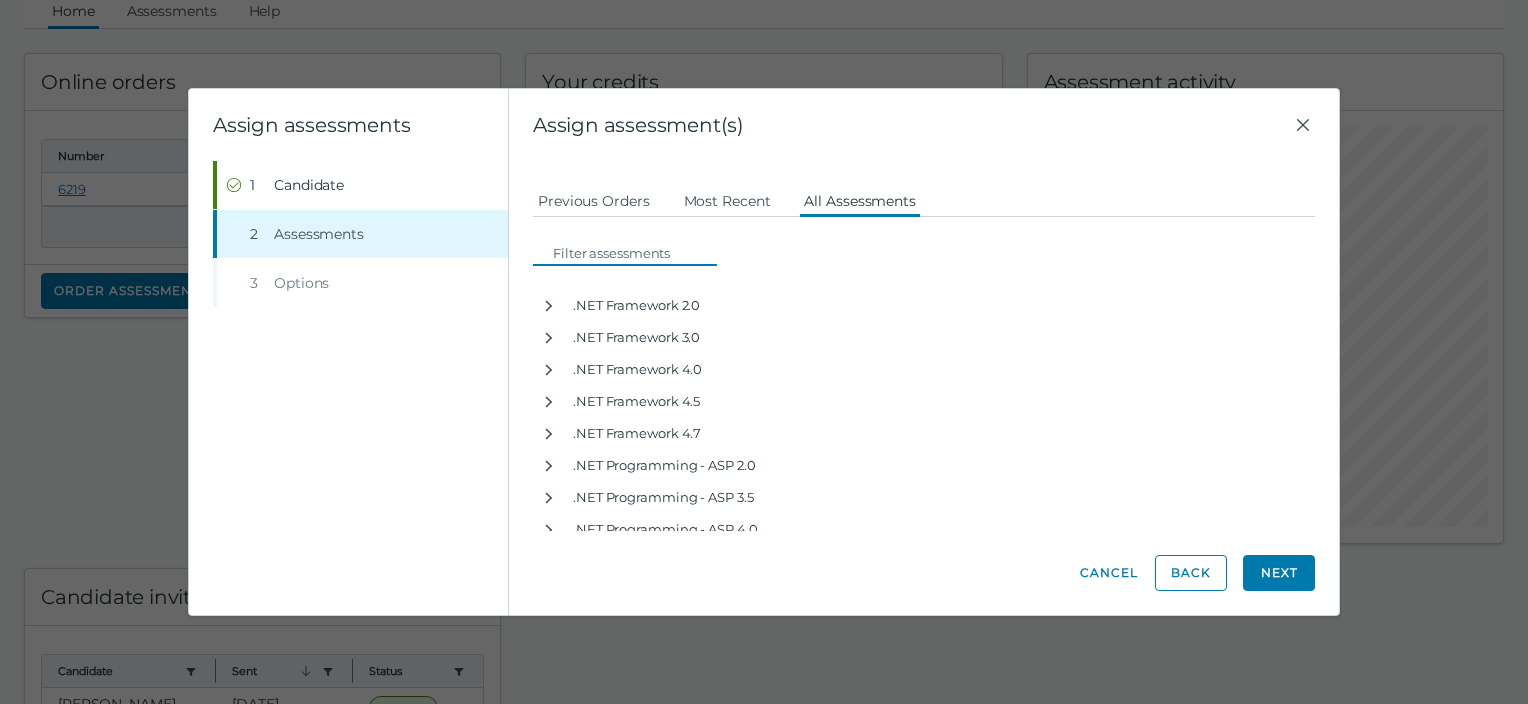 click at bounding box center [631, 253] 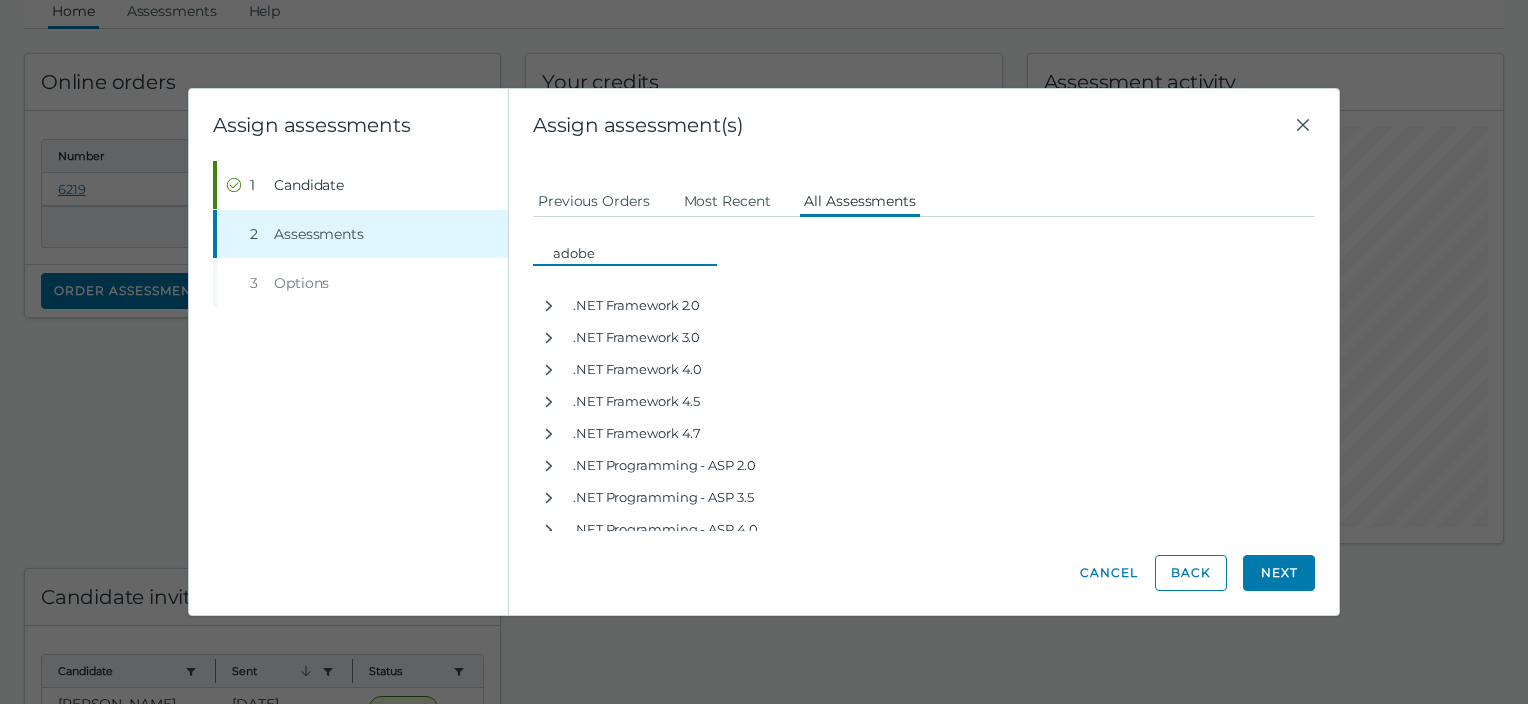 type on "adobe" 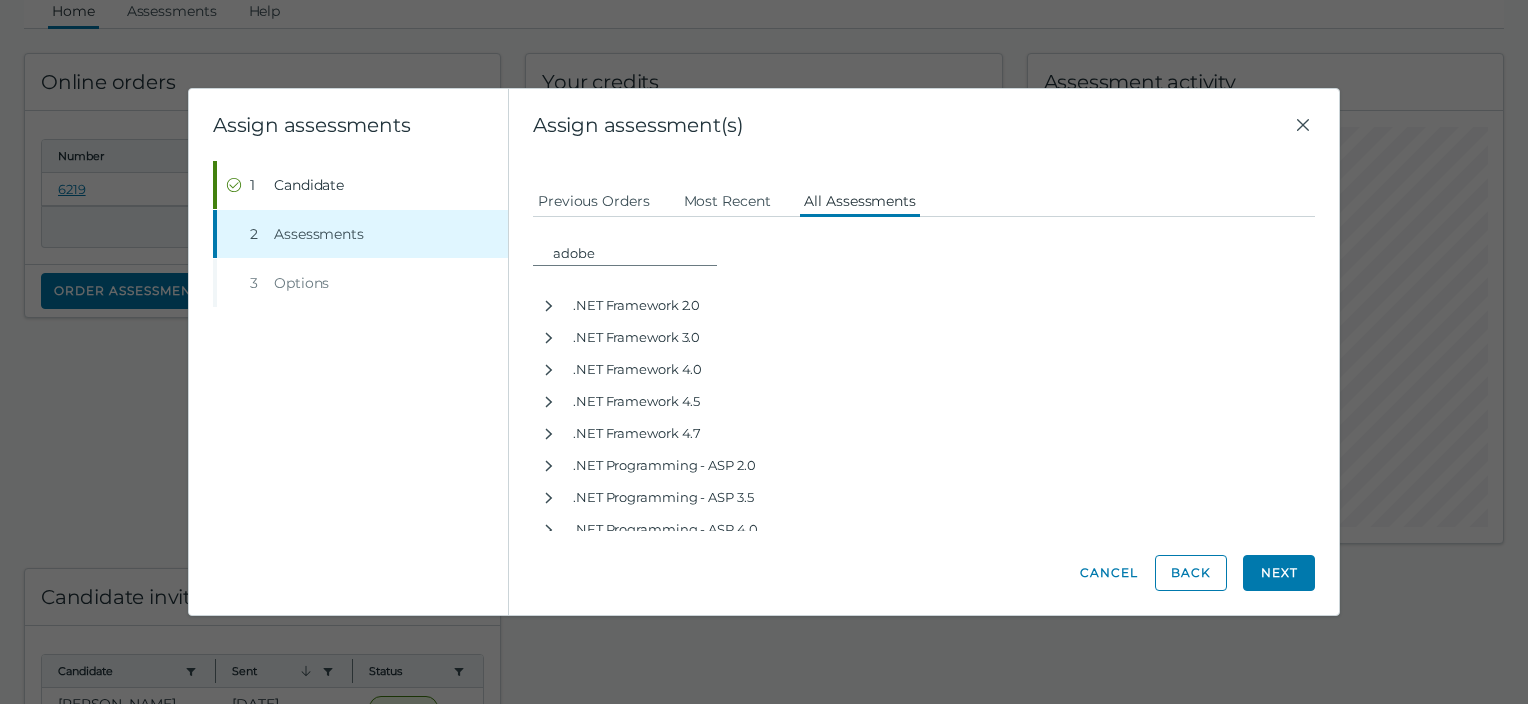 click 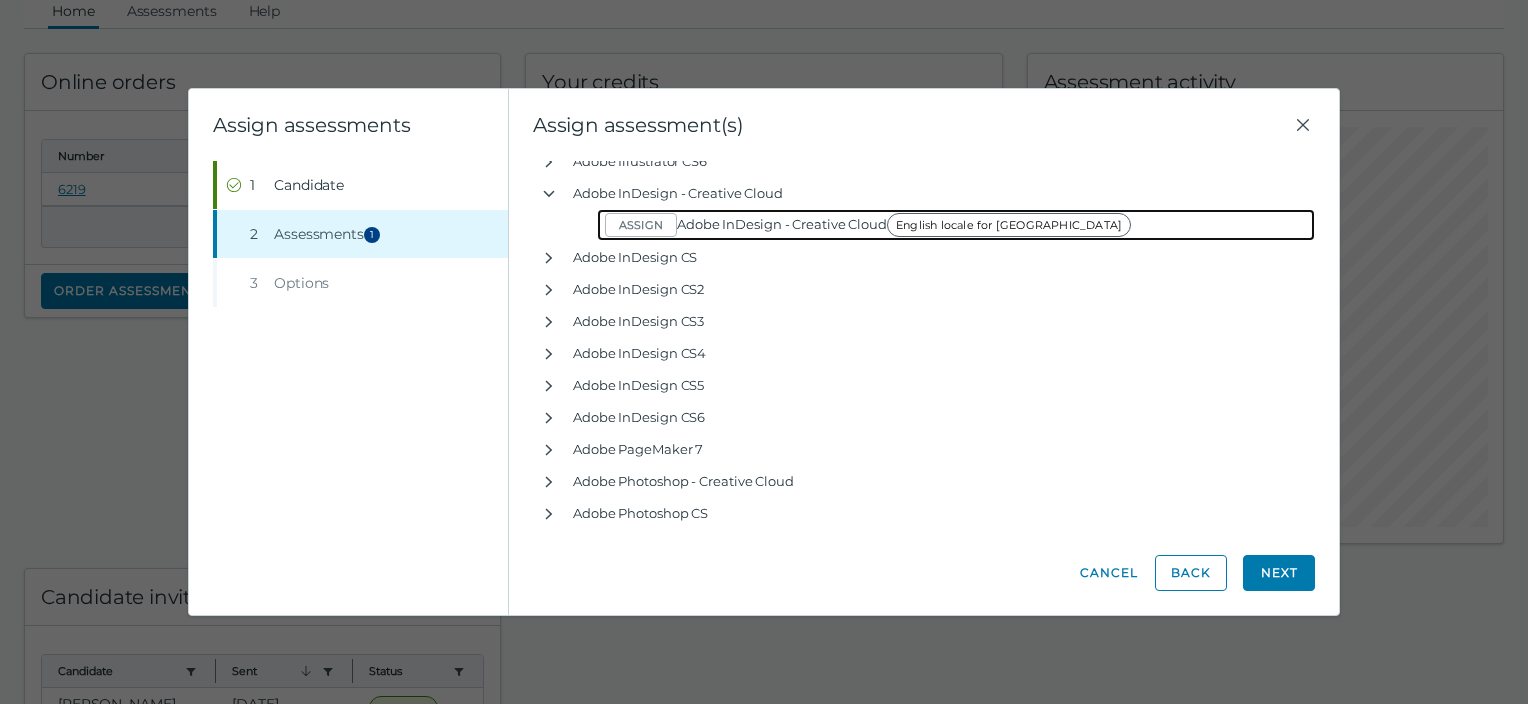 scroll, scrollTop: 776, scrollLeft: 0, axis: vertical 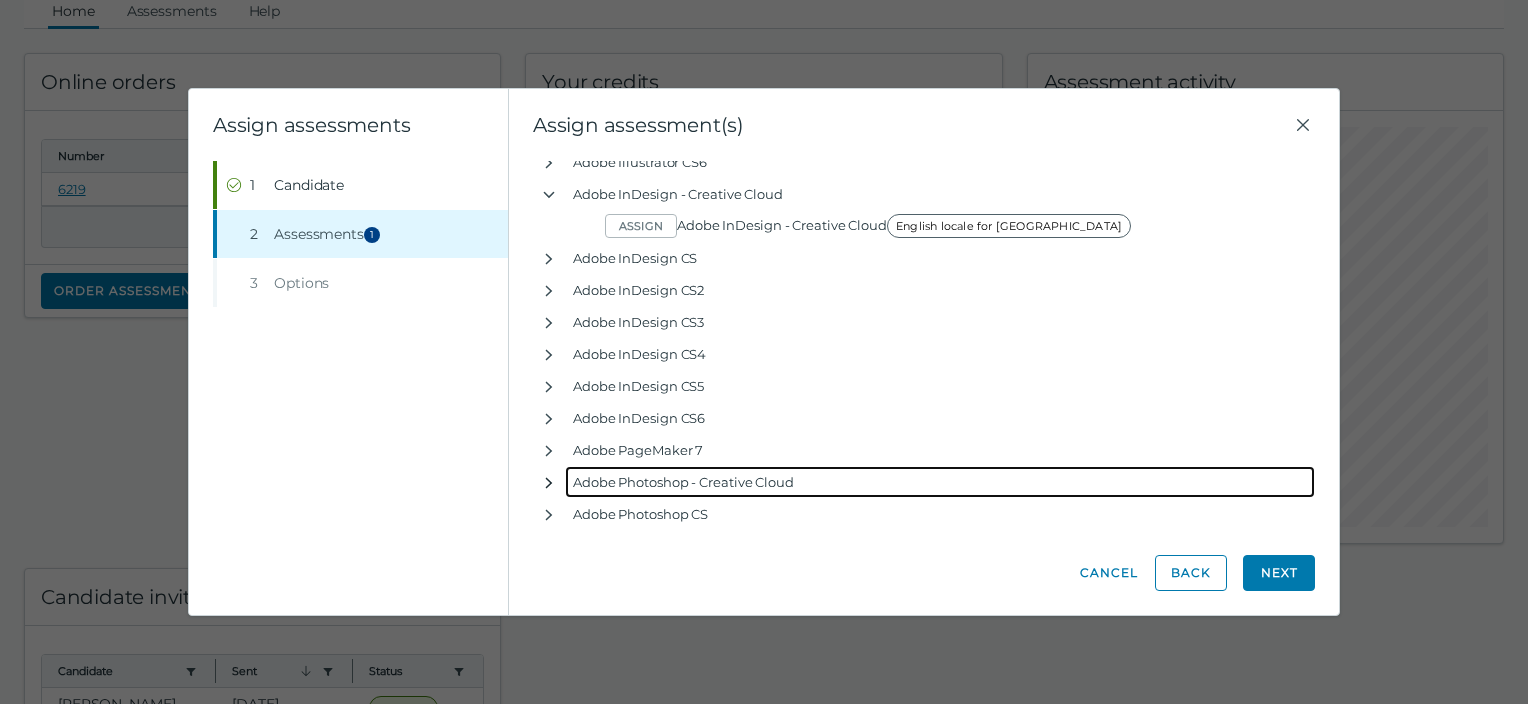 click 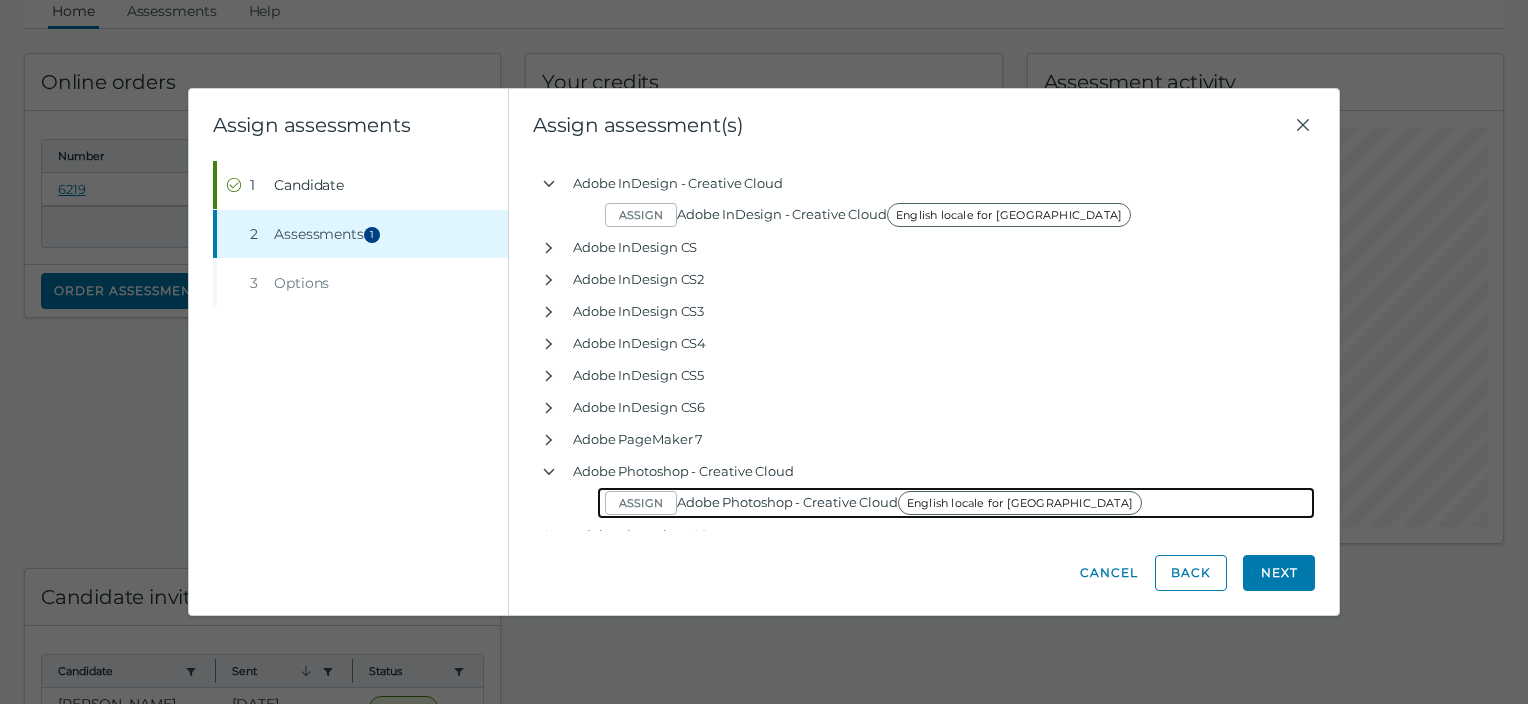 scroll, scrollTop: 788, scrollLeft: 0, axis: vertical 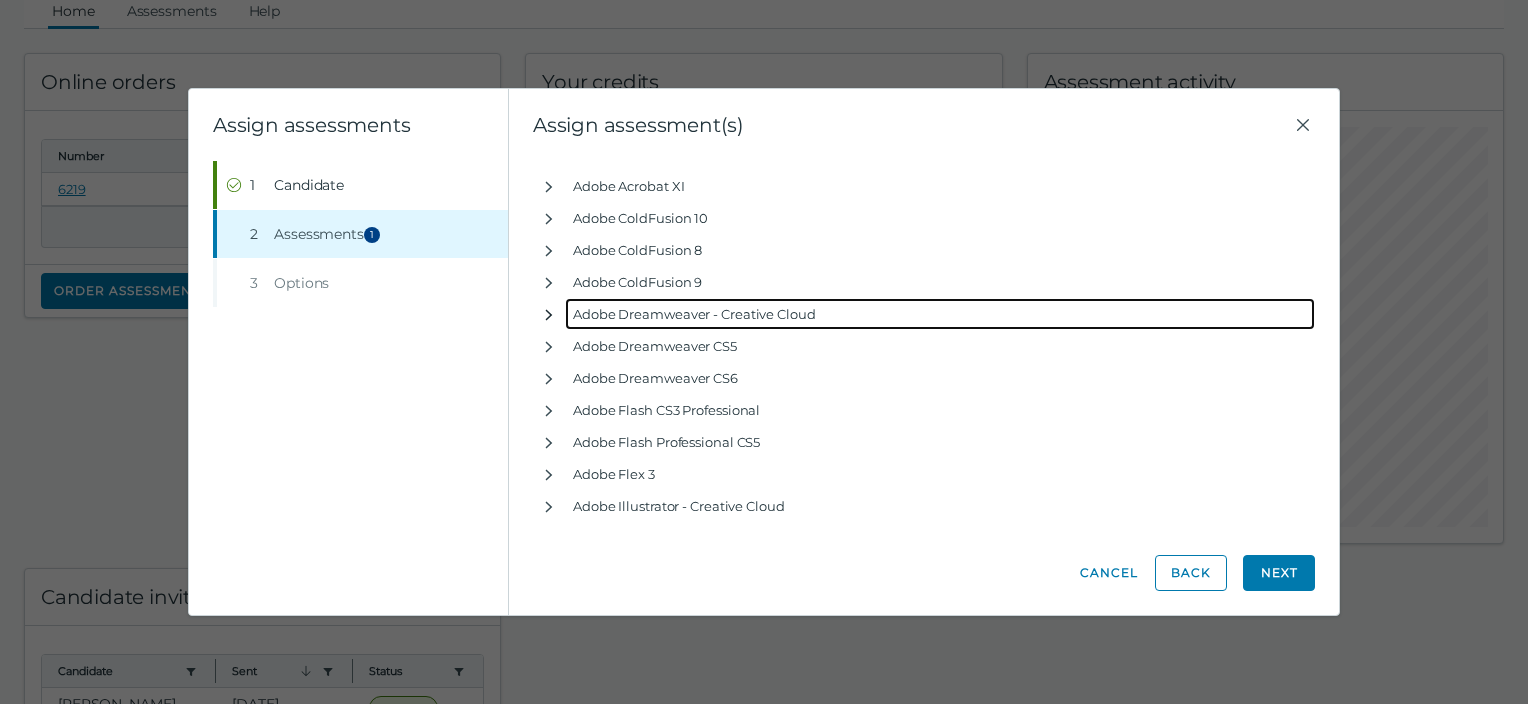 click at bounding box center [549, 314] 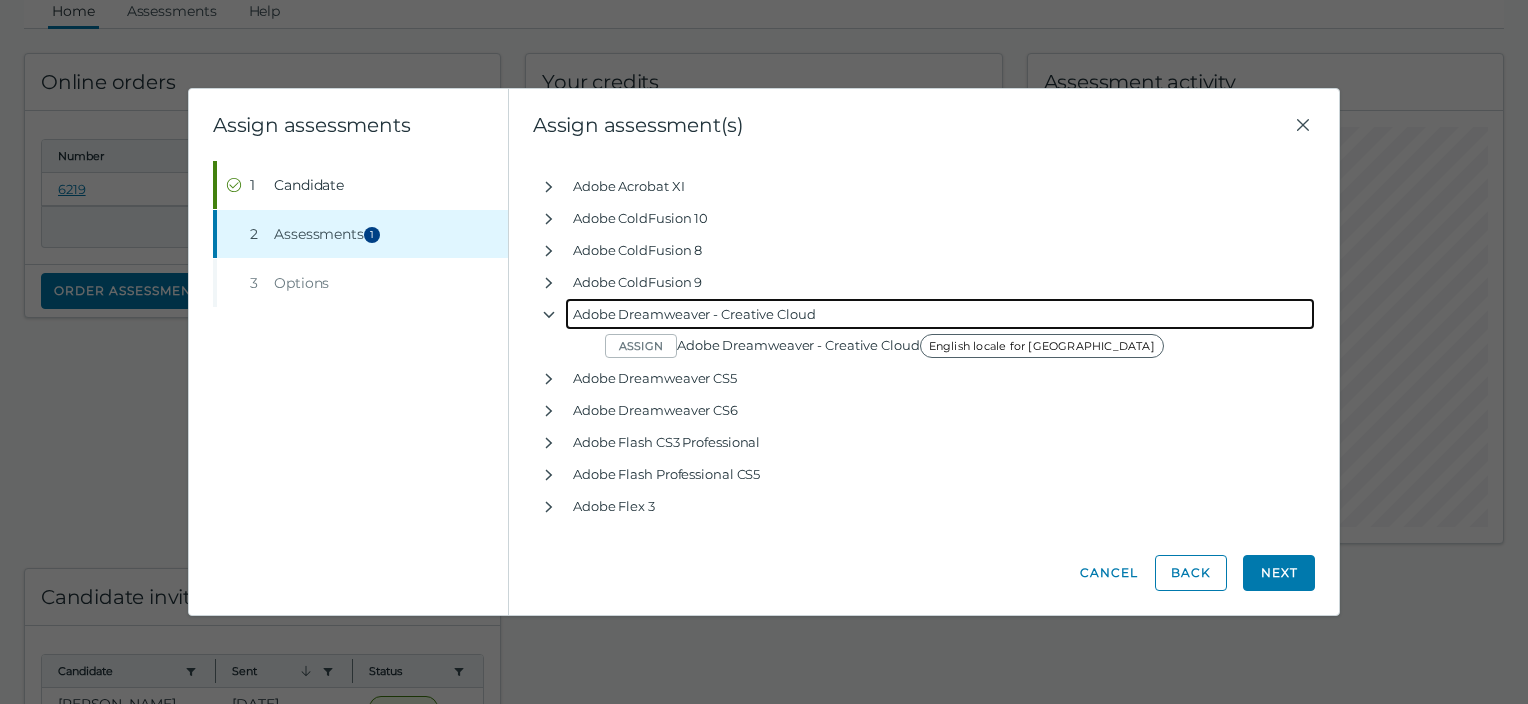 click on "Adobe Dreamweaver - Creative Cloud" at bounding box center (940, 314) 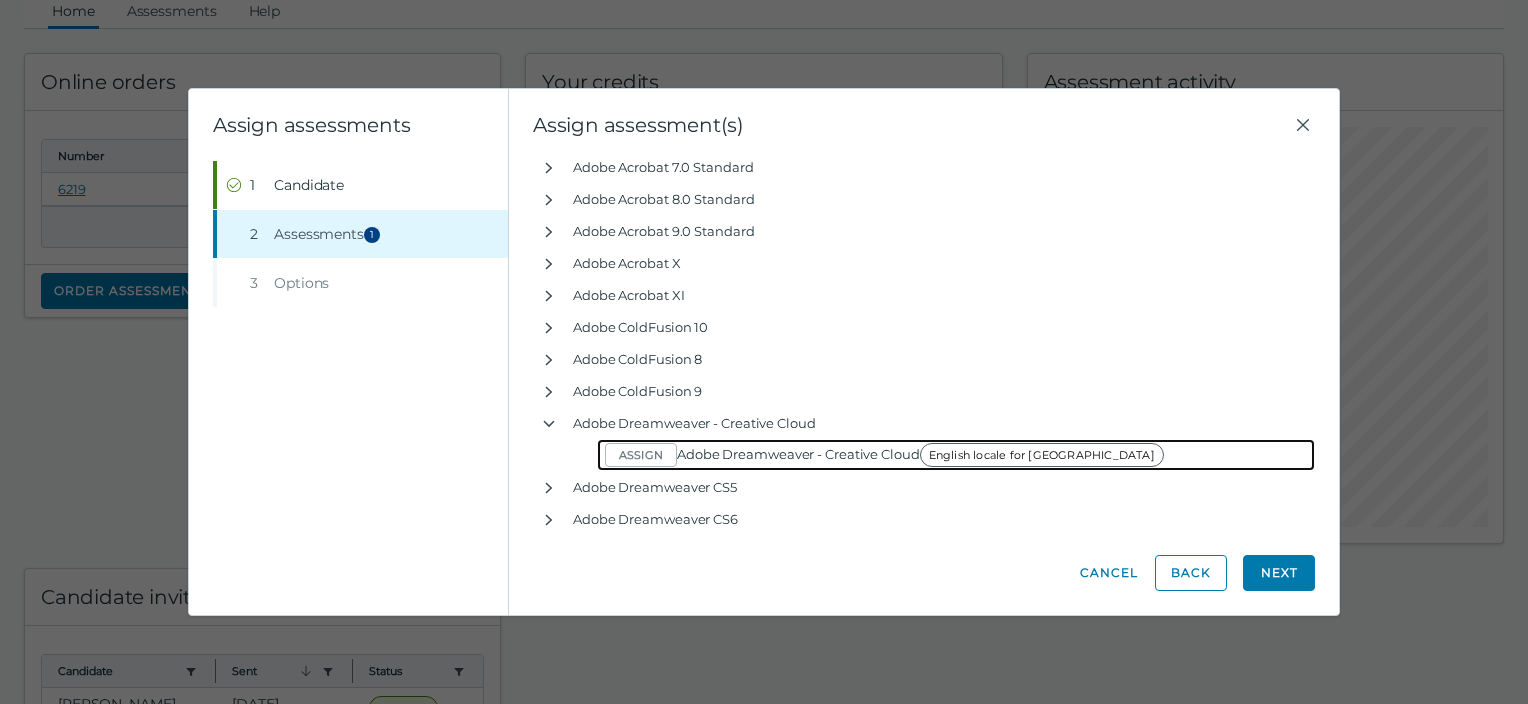 scroll, scrollTop: 0, scrollLeft: 0, axis: both 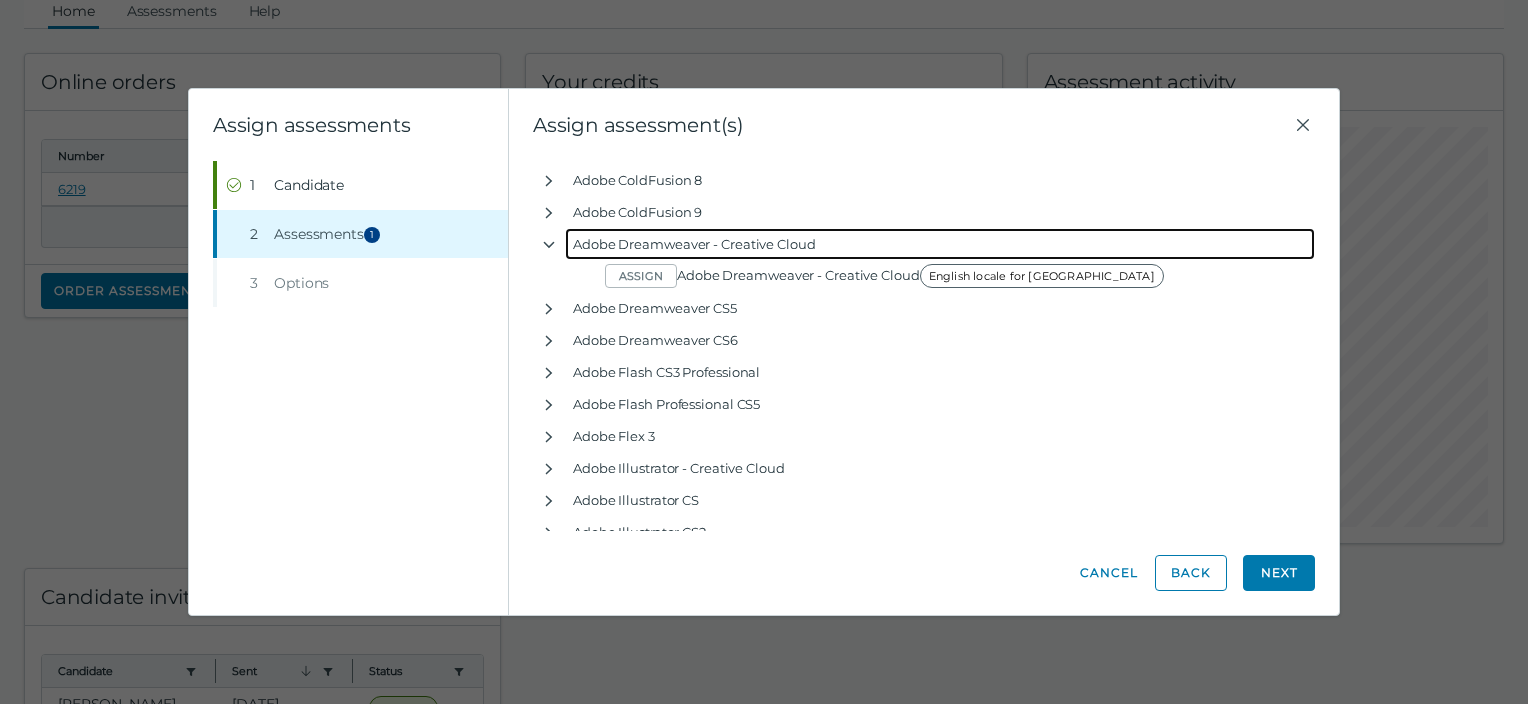 click on "Adobe Dreamweaver - Creative Cloud" at bounding box center (940, 244) 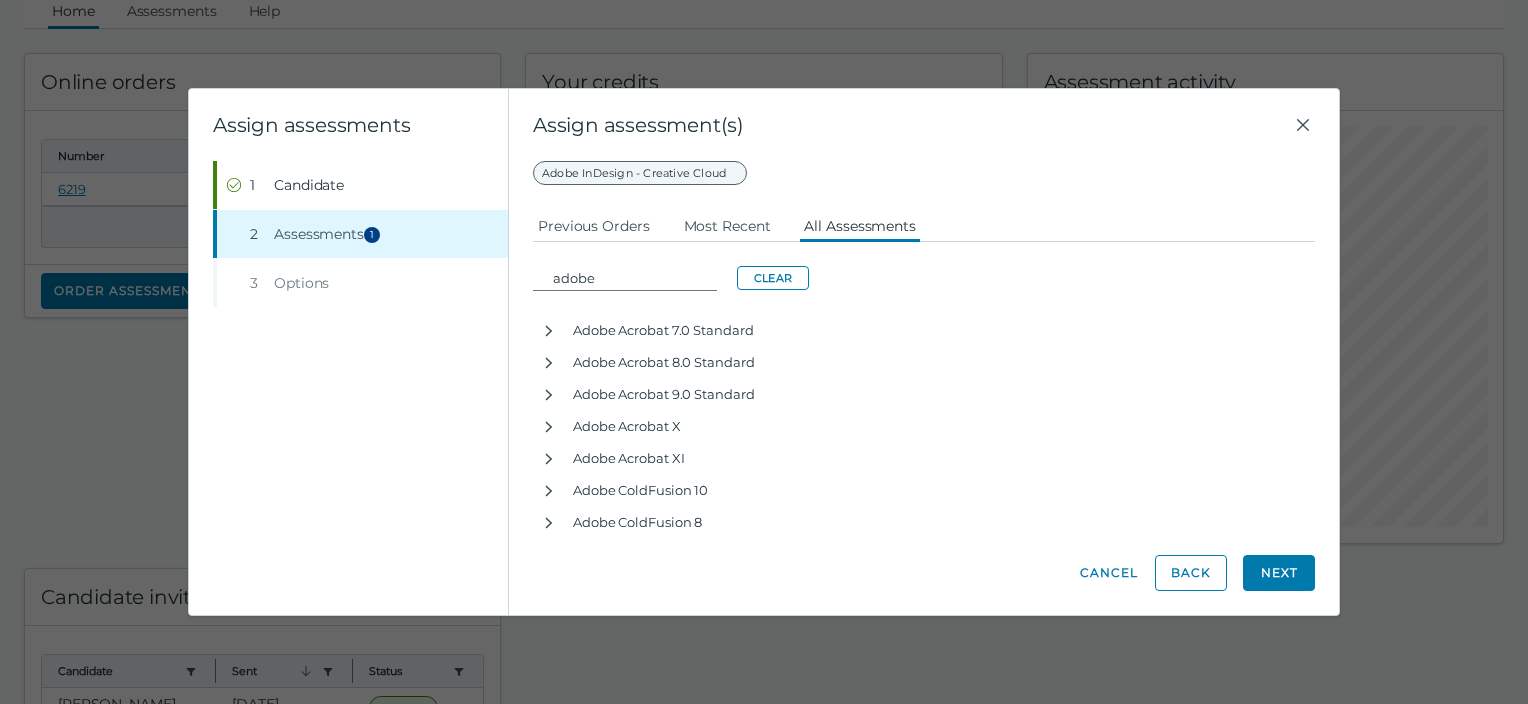 click on "Adobe InDesign - Creative Cloud" at bounding box center (640, 173) 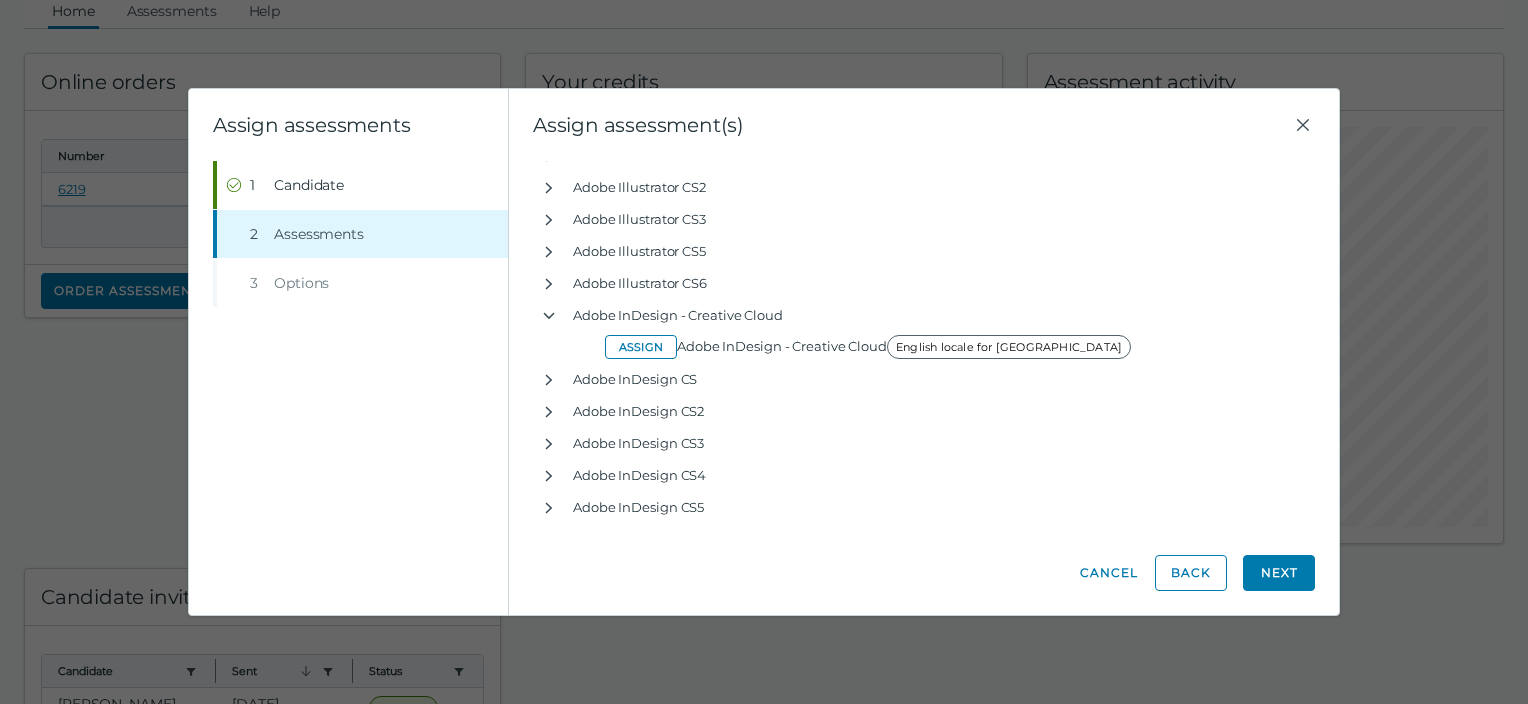 scroll, scrollTop: 657, scrollLeft: 0, axis: vertical 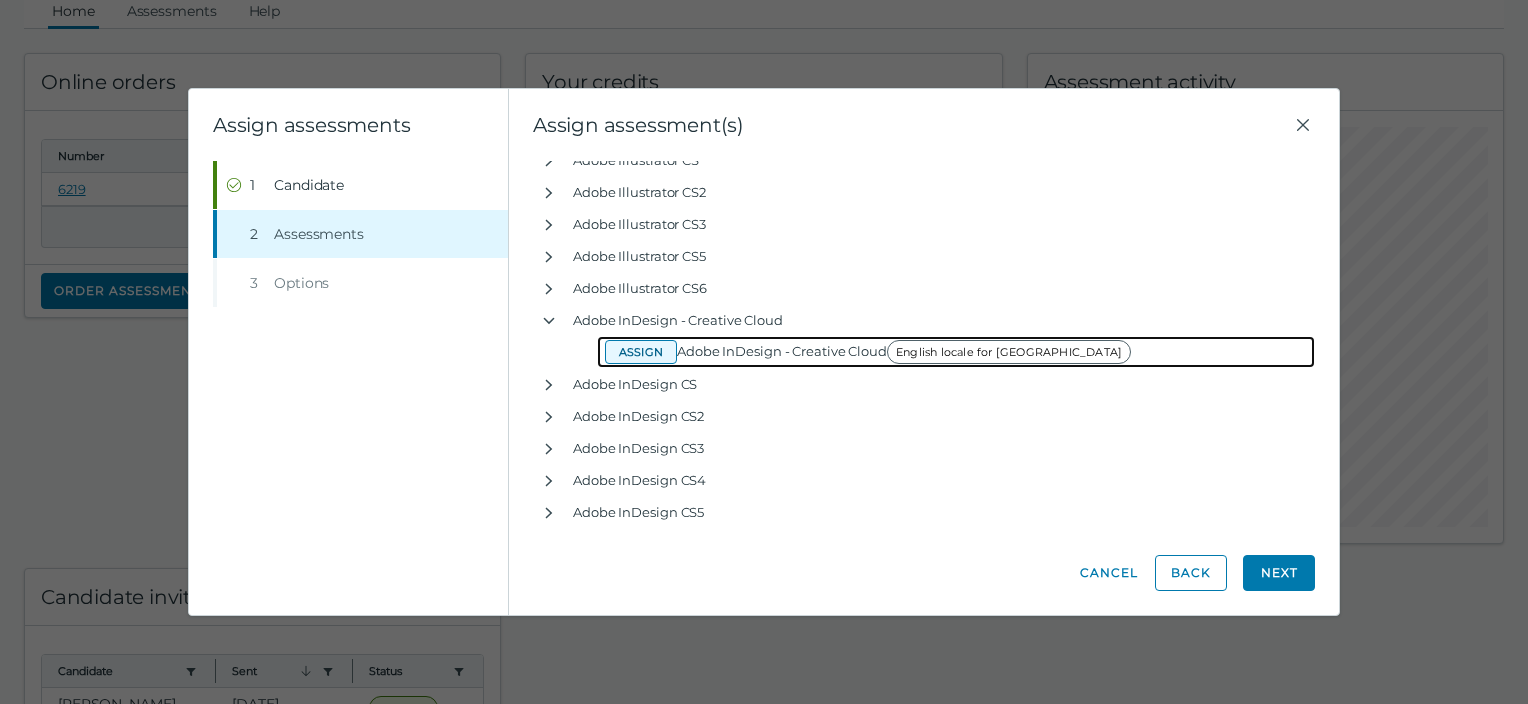 click on "Assign" at bounding box center [641, 352] 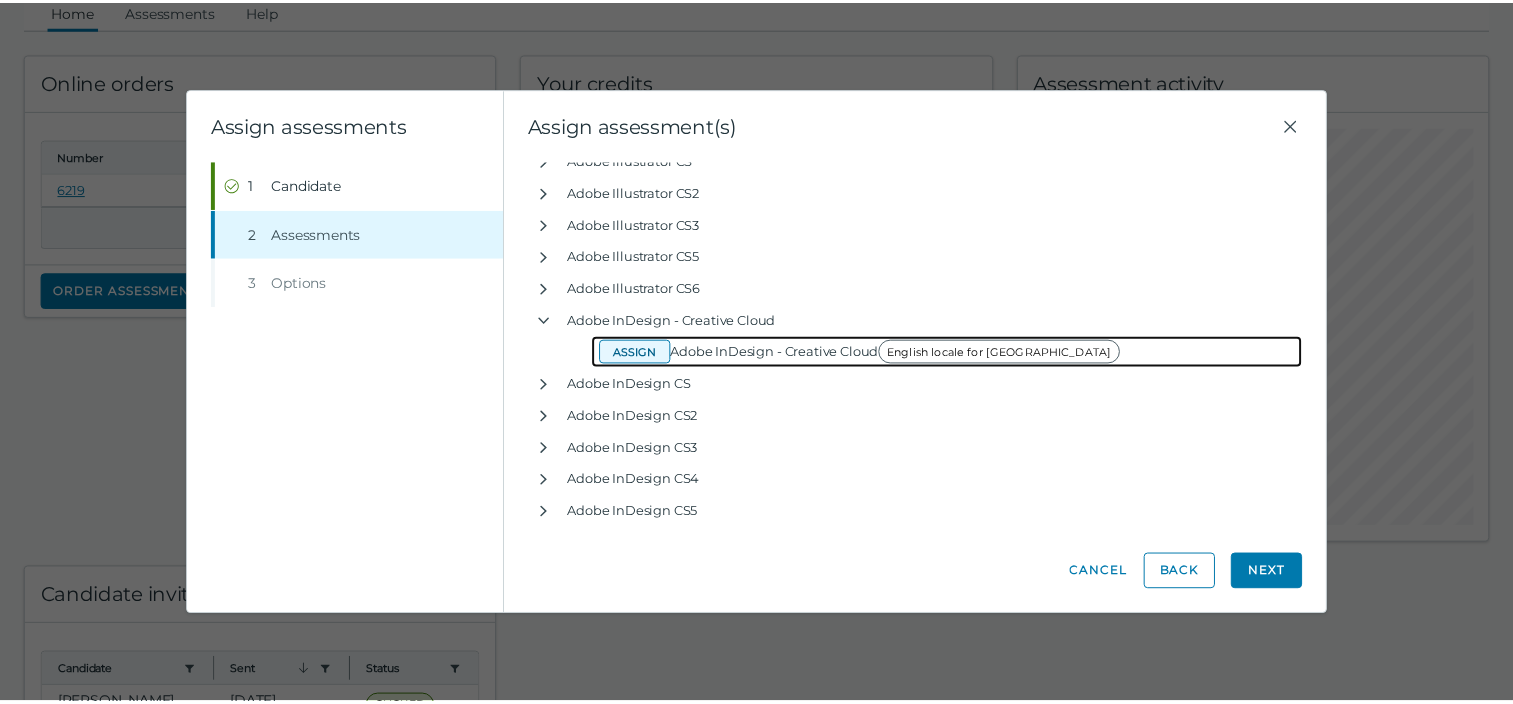 scroll, scrollTop: 682, scrollLeft: 0, axis: vertical 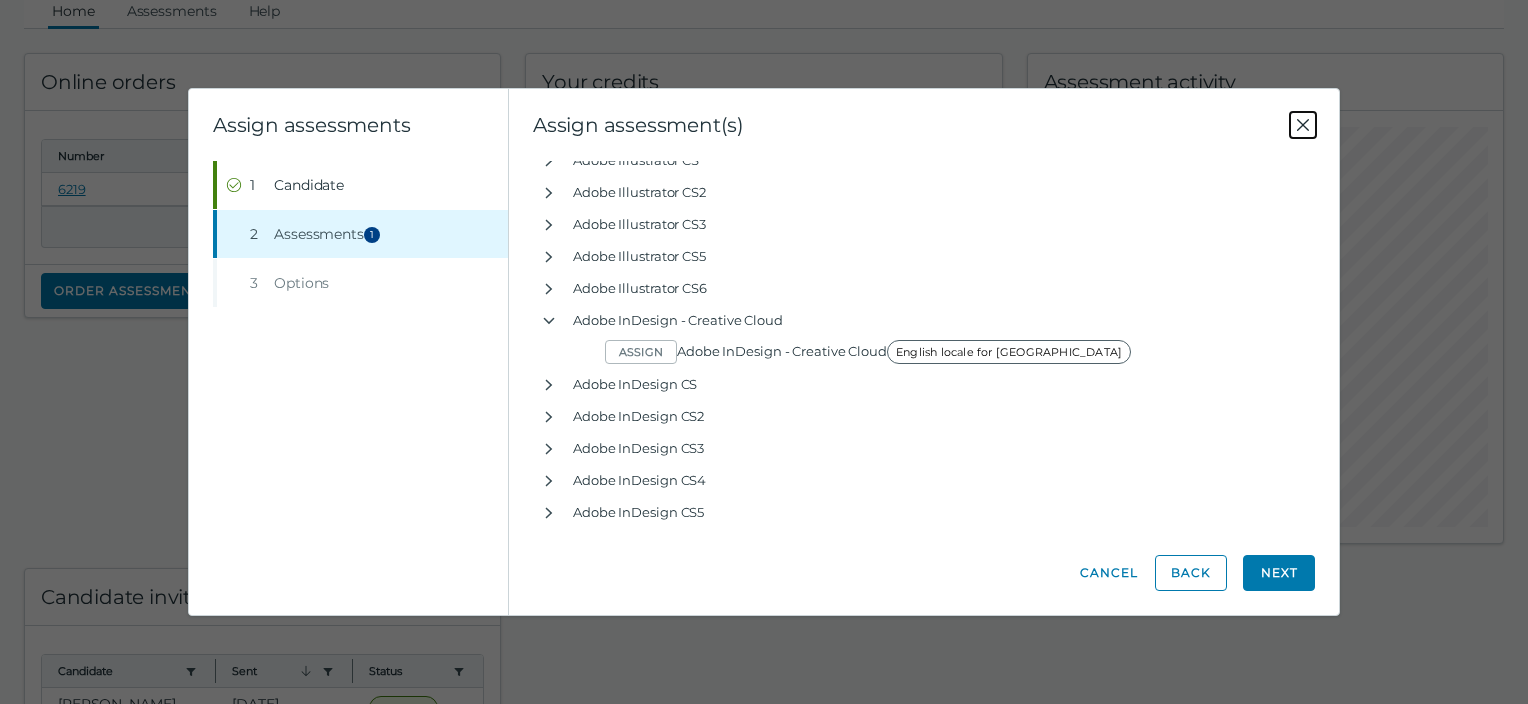 click 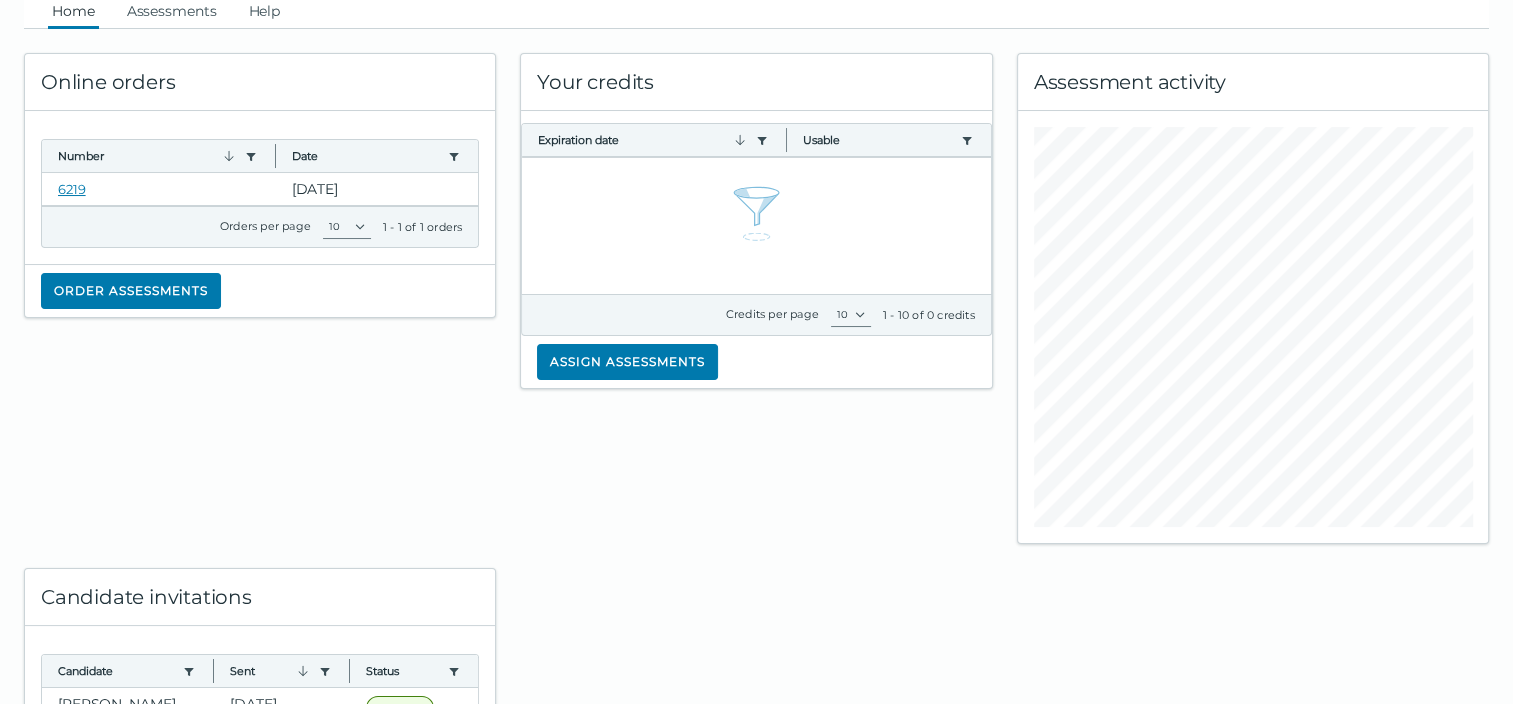scroll, scrollTop: 0, scrollLeft: 0, axis: both 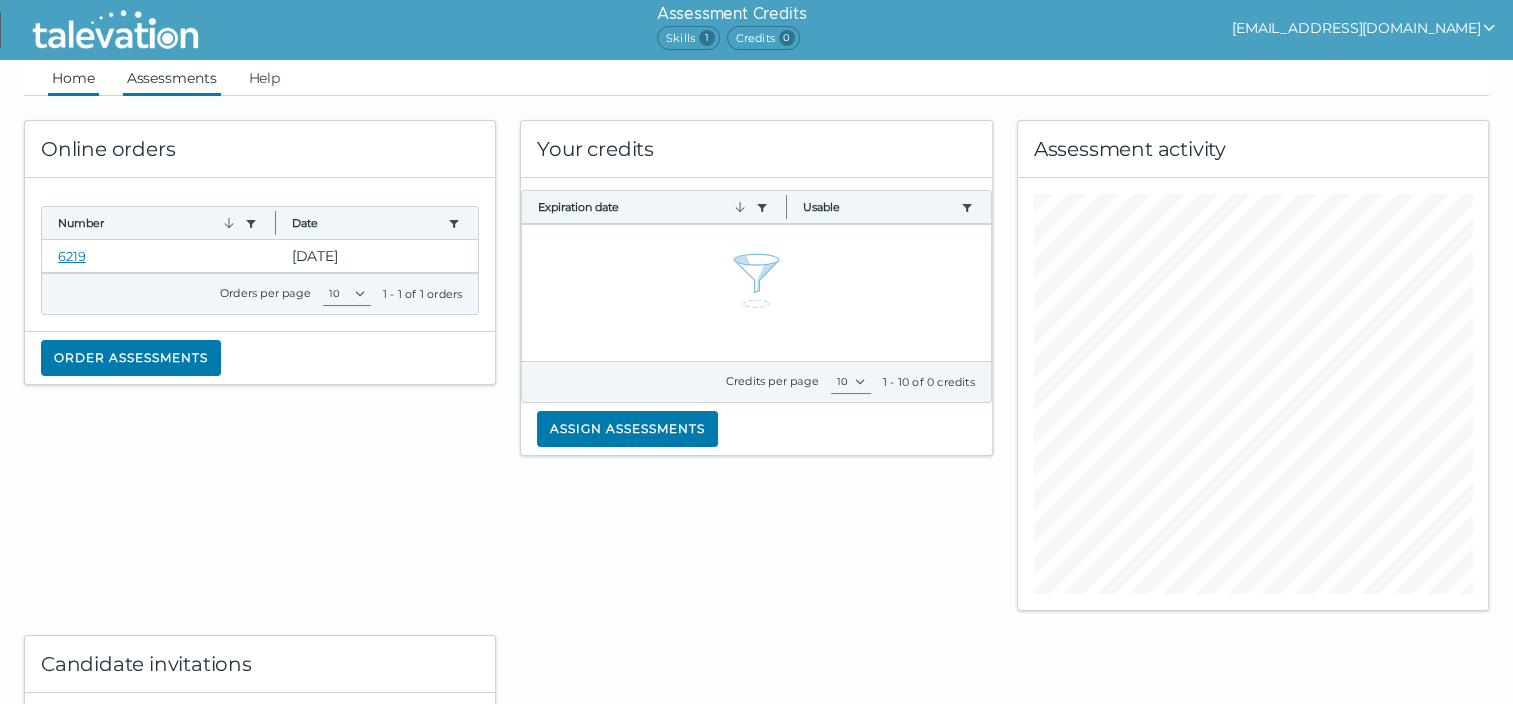 click on "Assessments" 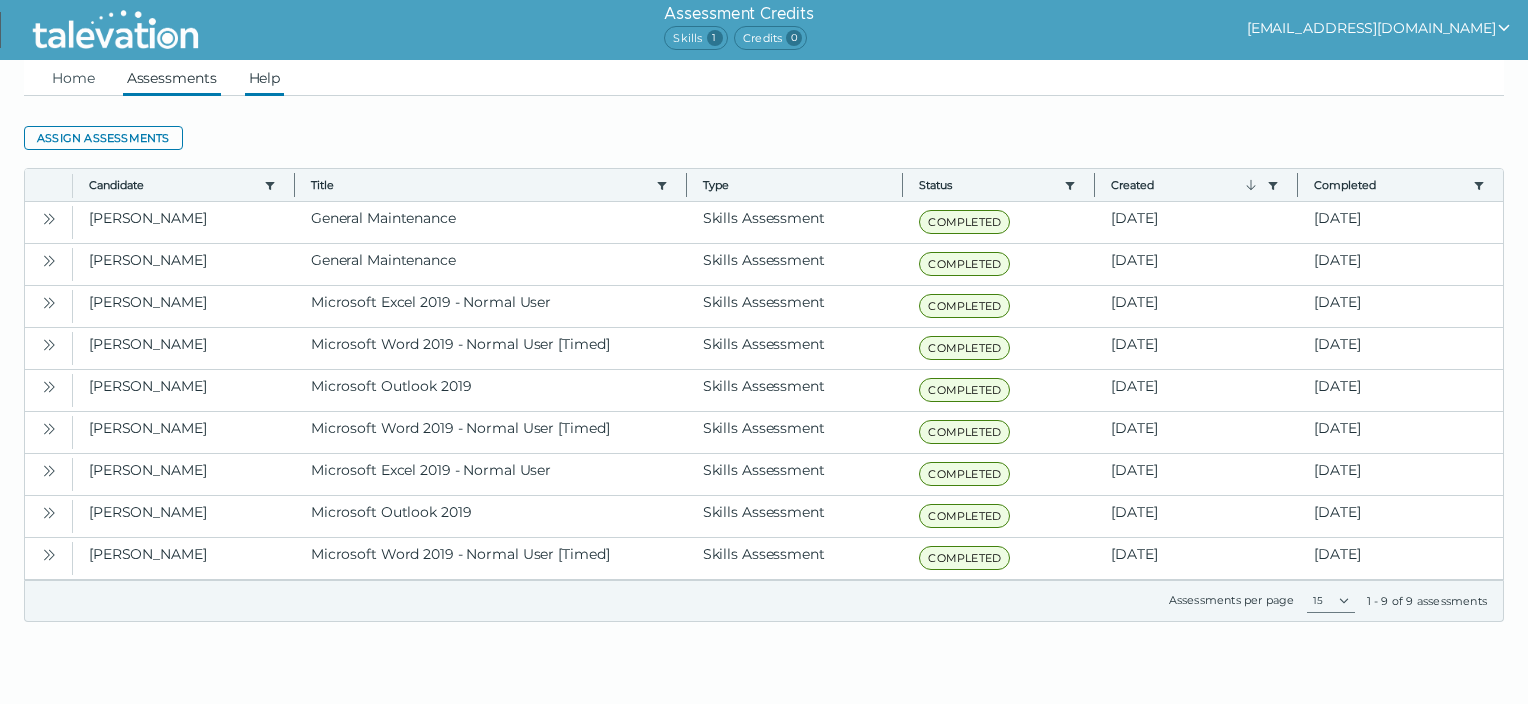 click on "Help" 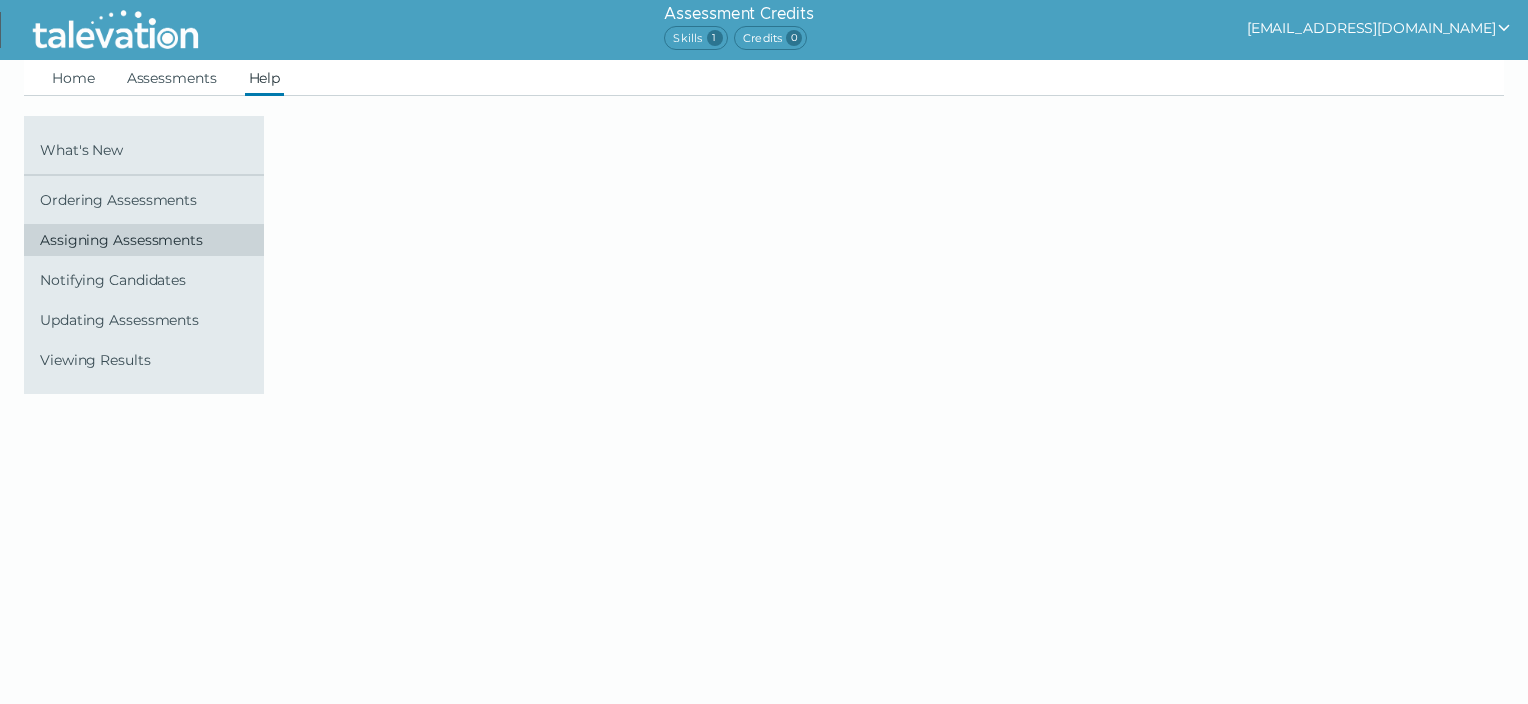 click on "Assigning Assessments" at bounding box center (148, 240) 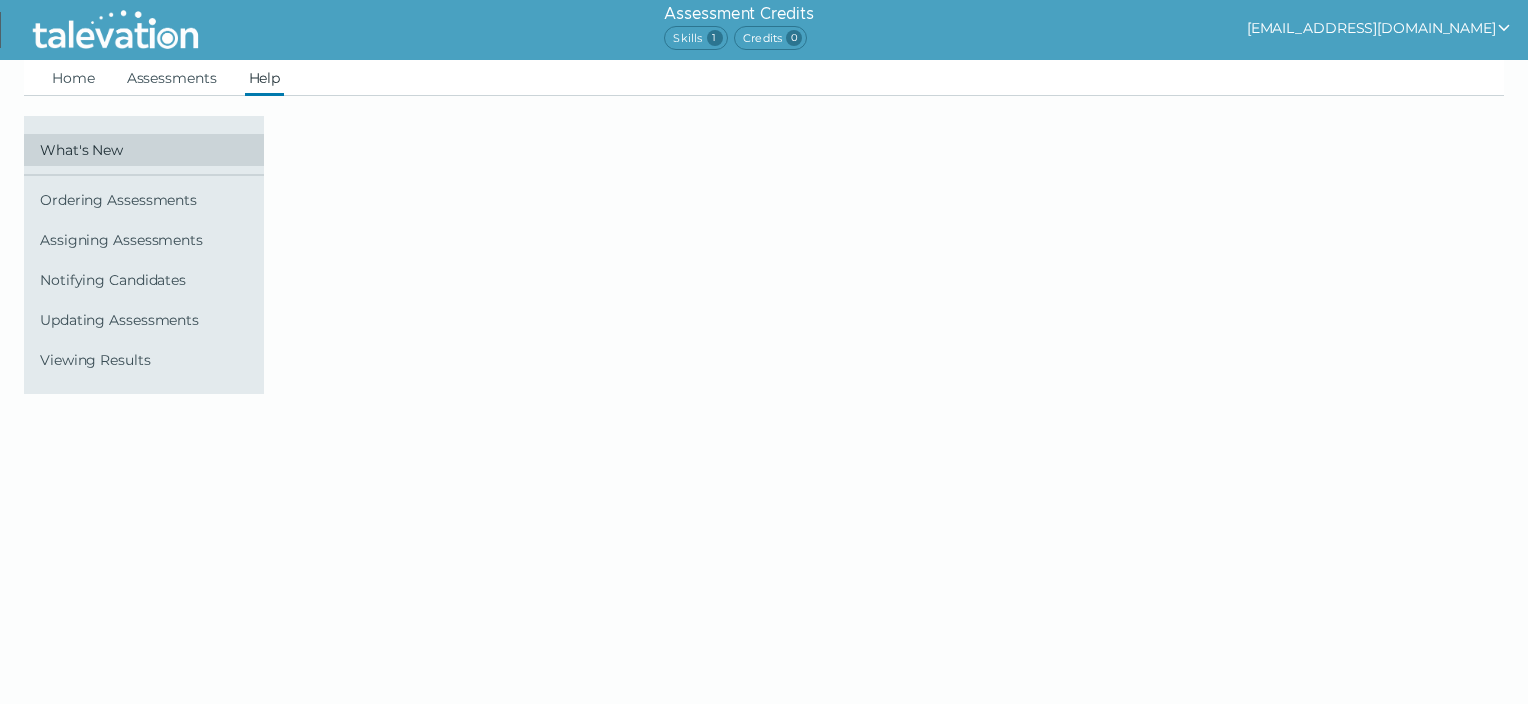 click on "What's New" at bounding box center (148, 150) 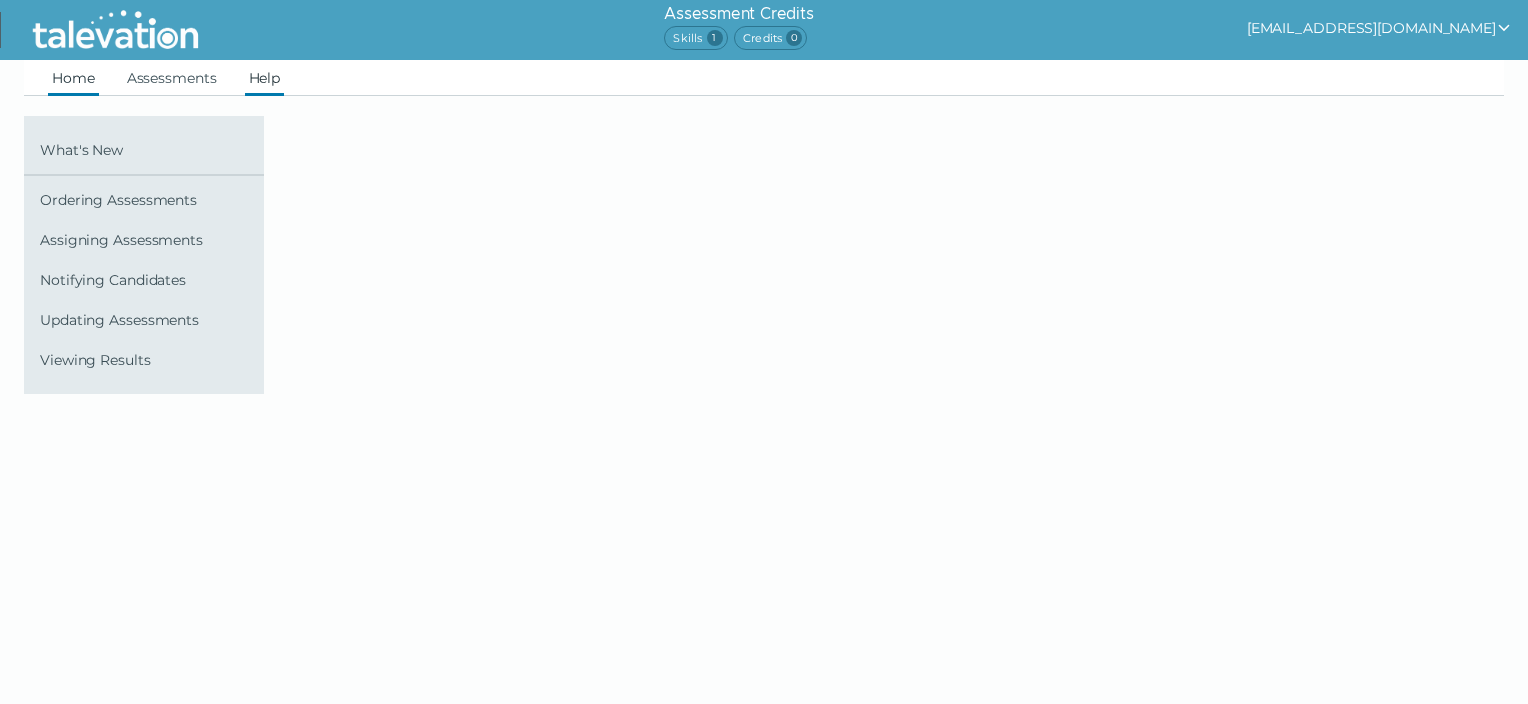click on "Home" 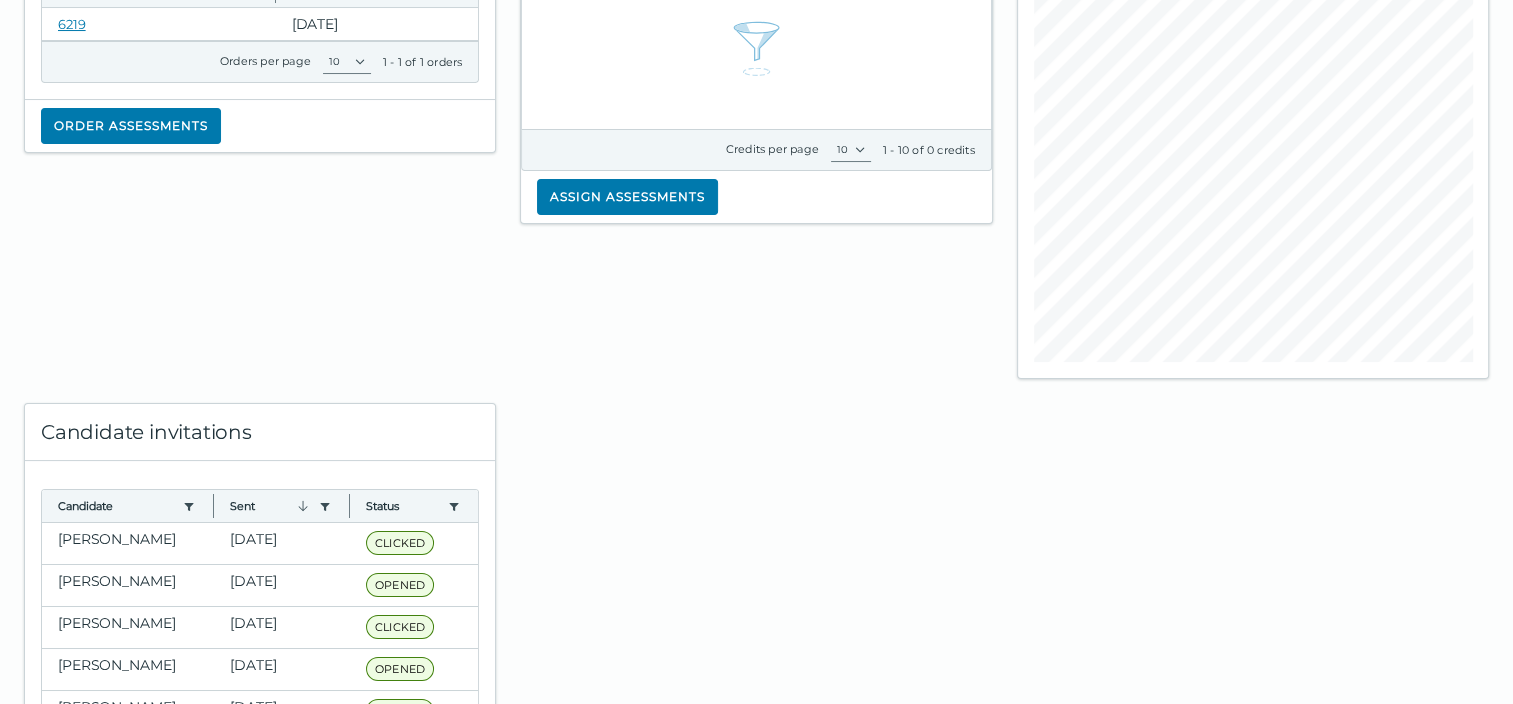 scroll, scrollTop: 0, scrollLeft: 0, axis: both 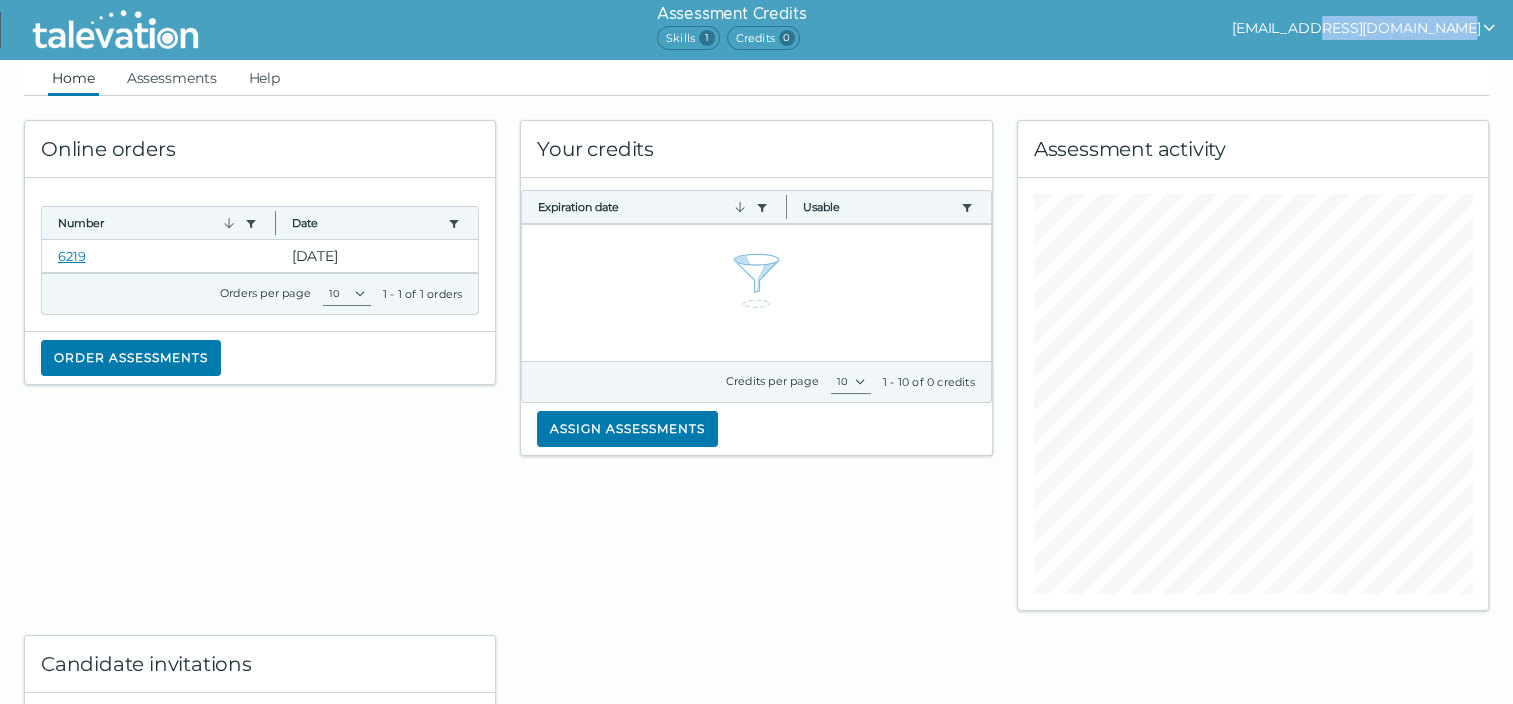 drag, startPoint x: 1351, startPoint y: 41, endPoint x: 1341, endPoint y: 25, distance: 18.867962 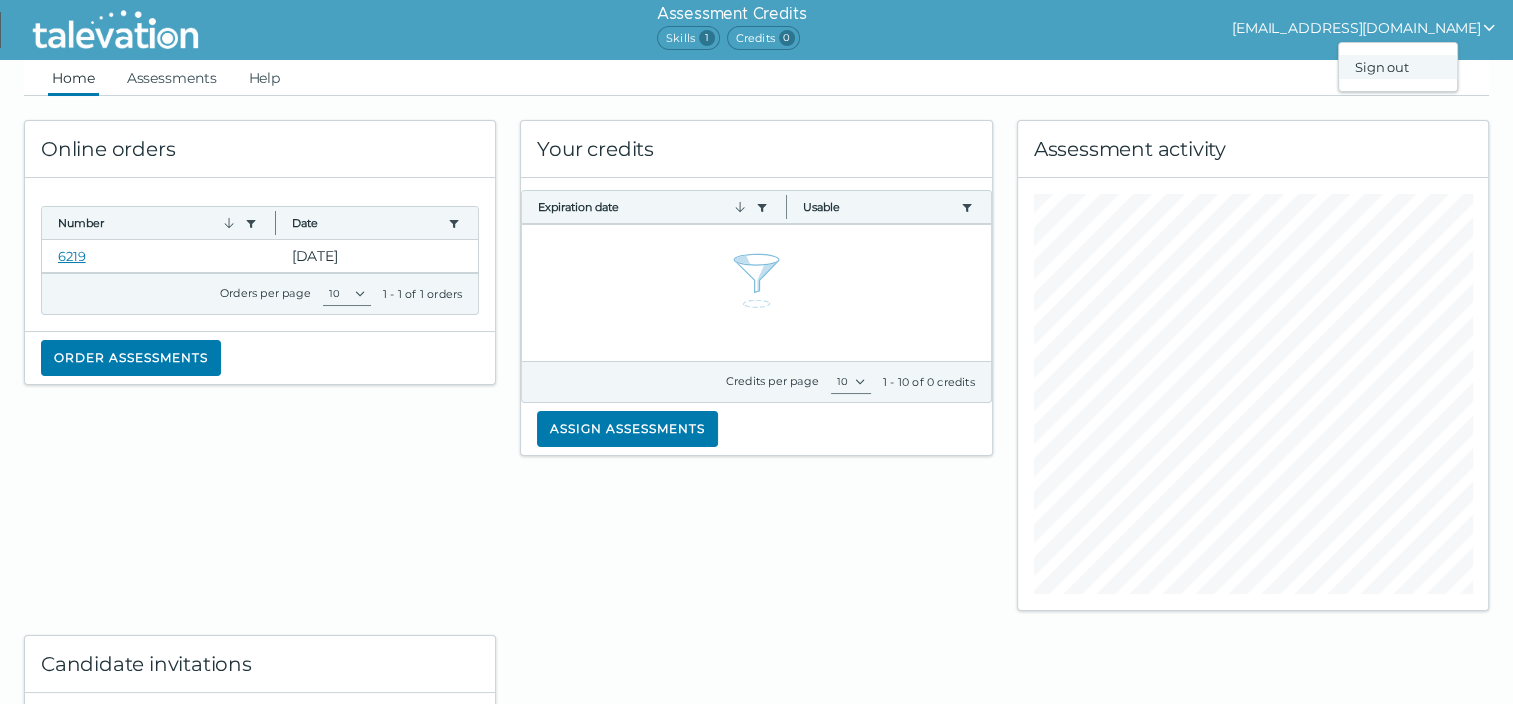 click on "Sign out" at bounding box center (1398, 67) 